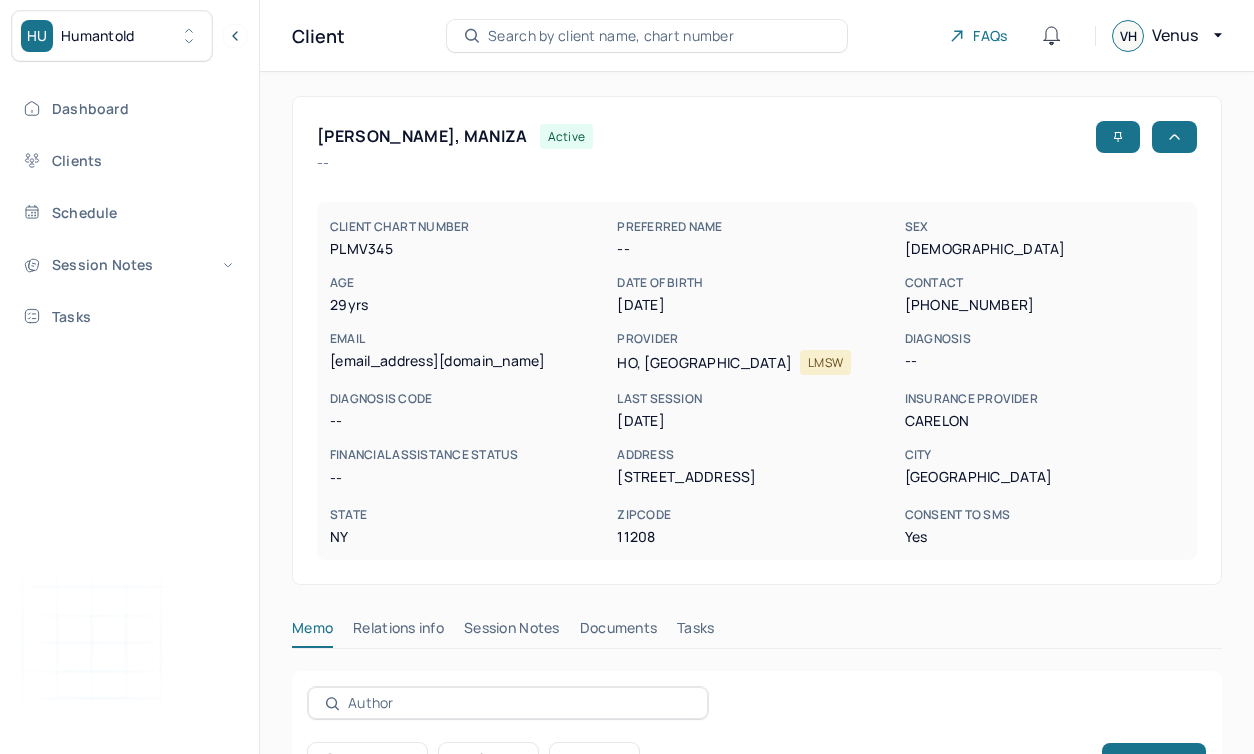 scroll, scrollTop: 359, scrollLeft: 0, axis: vertical 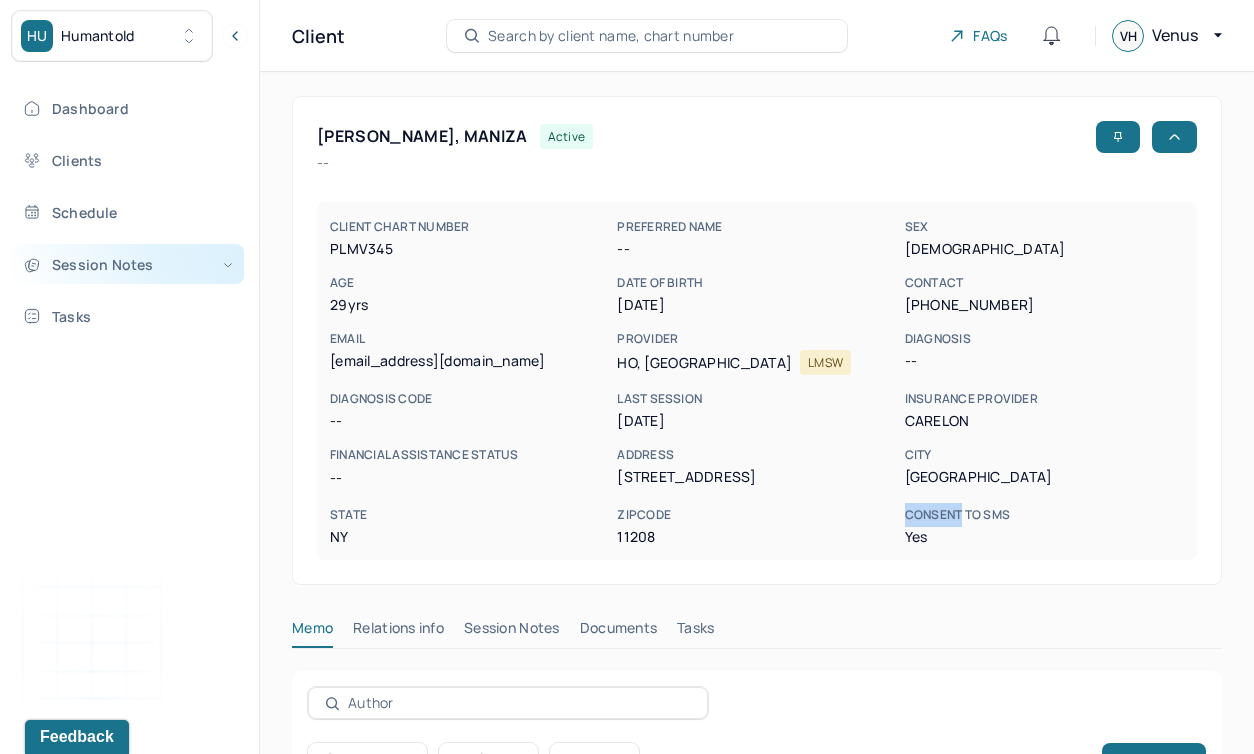 click on "Session Notes" at bounding box center [128, 264] 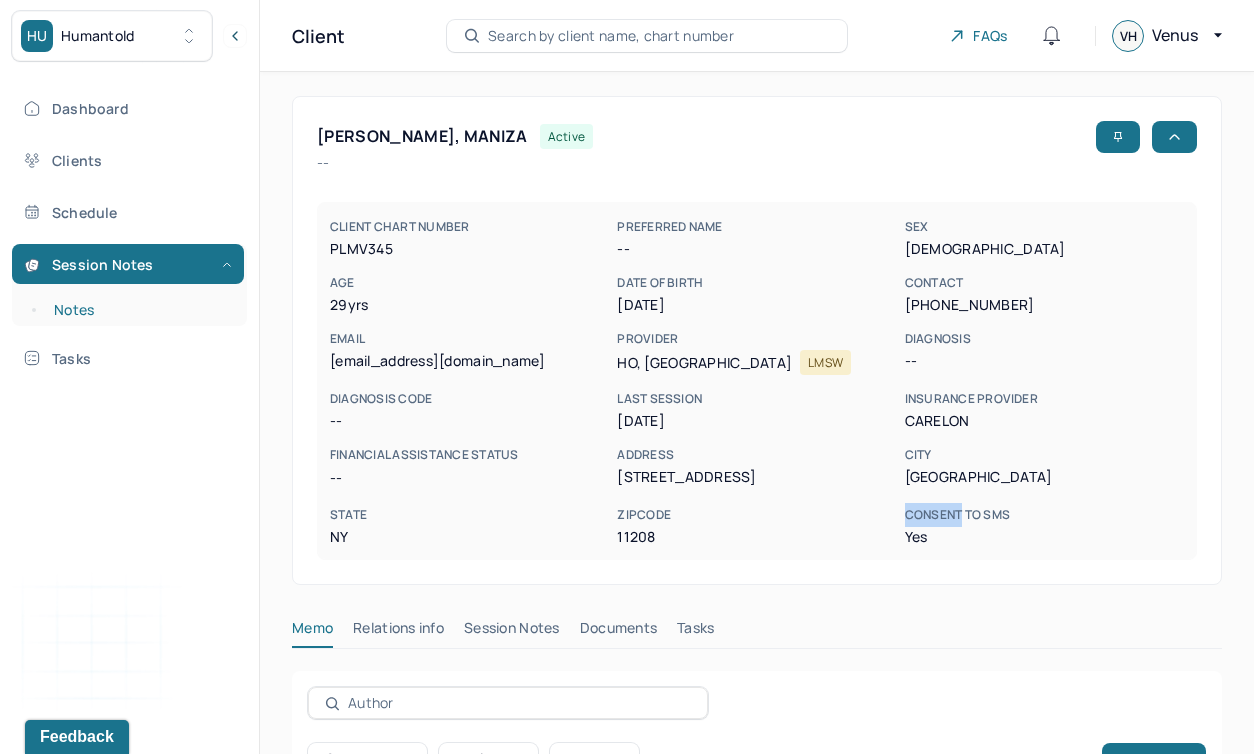 click on "Notes" at bounding box center [139, 310] 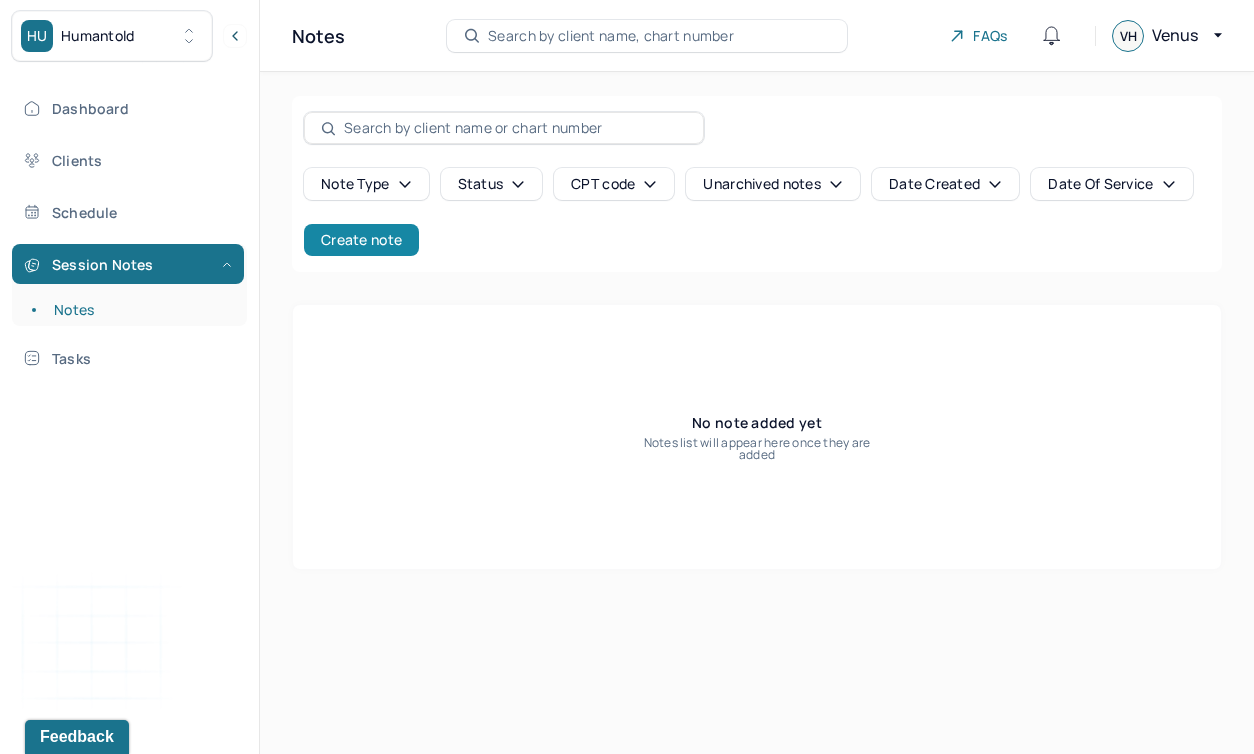 click on "Create note" at bounding box center [361, 240] 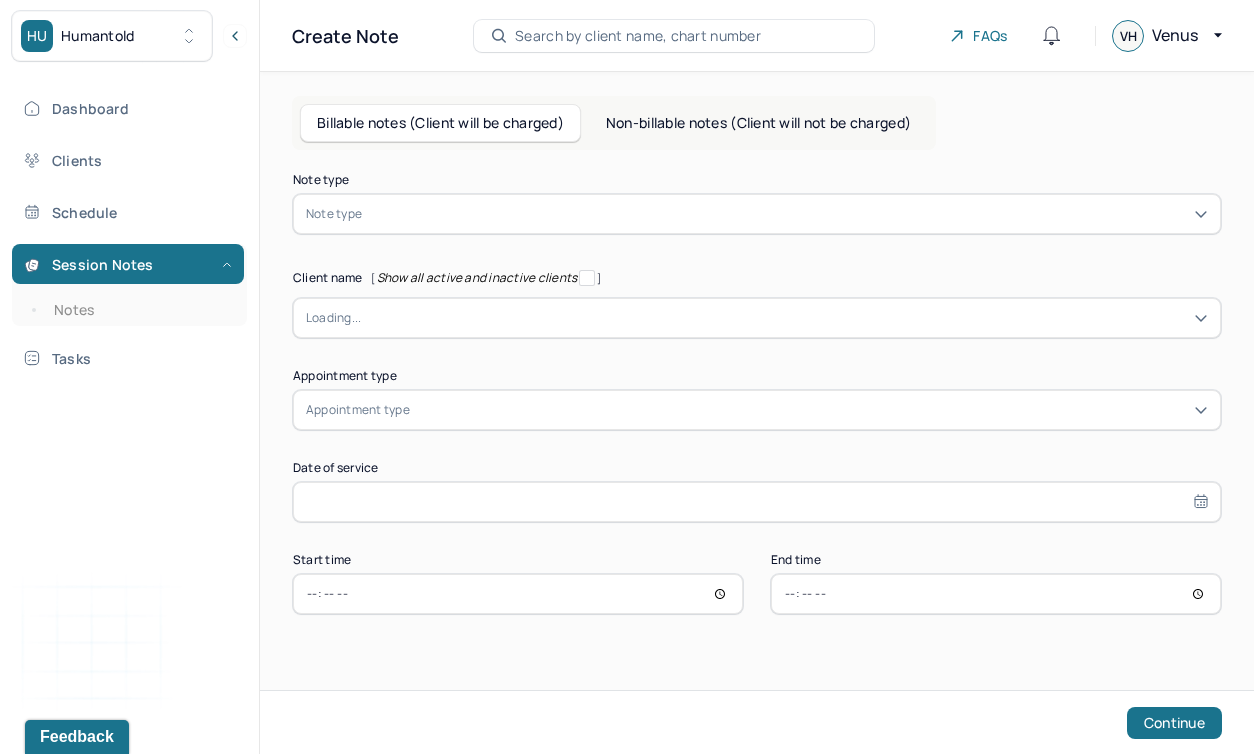 click at bounding box center [787, 214] 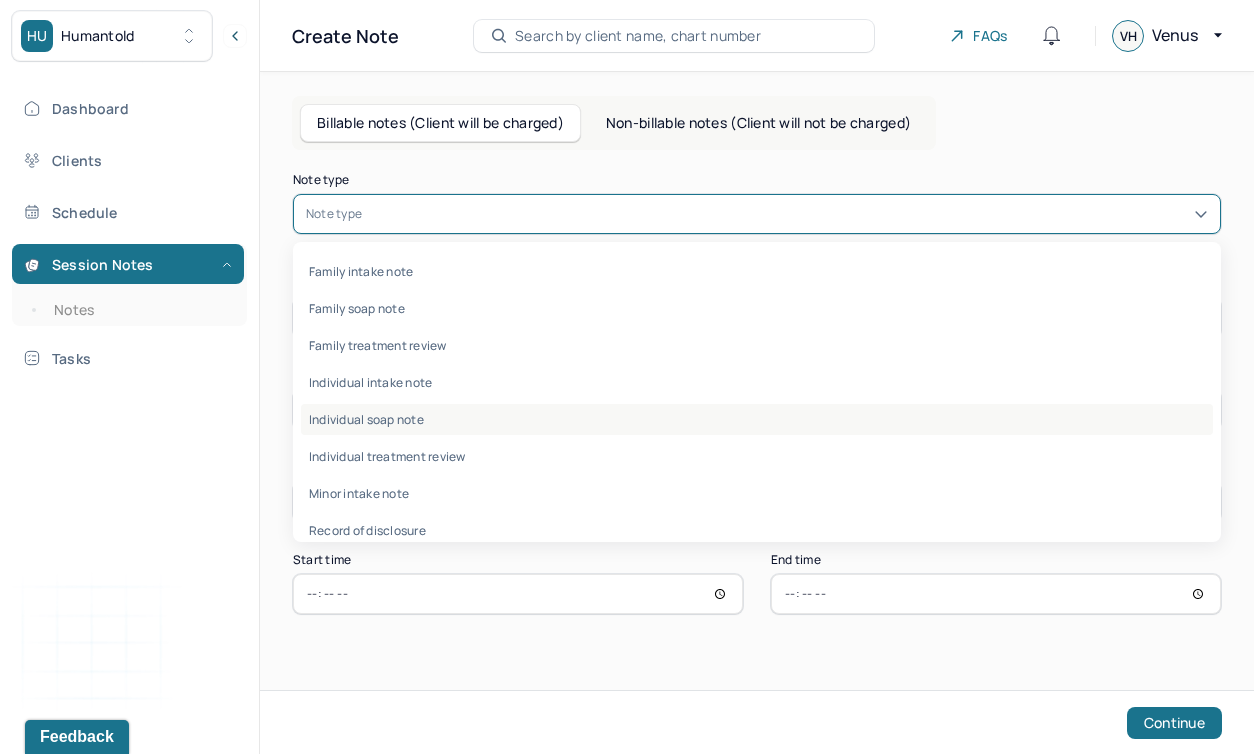 scroll, scrollTop: 40, scrollLeft: 0, axis: vertical 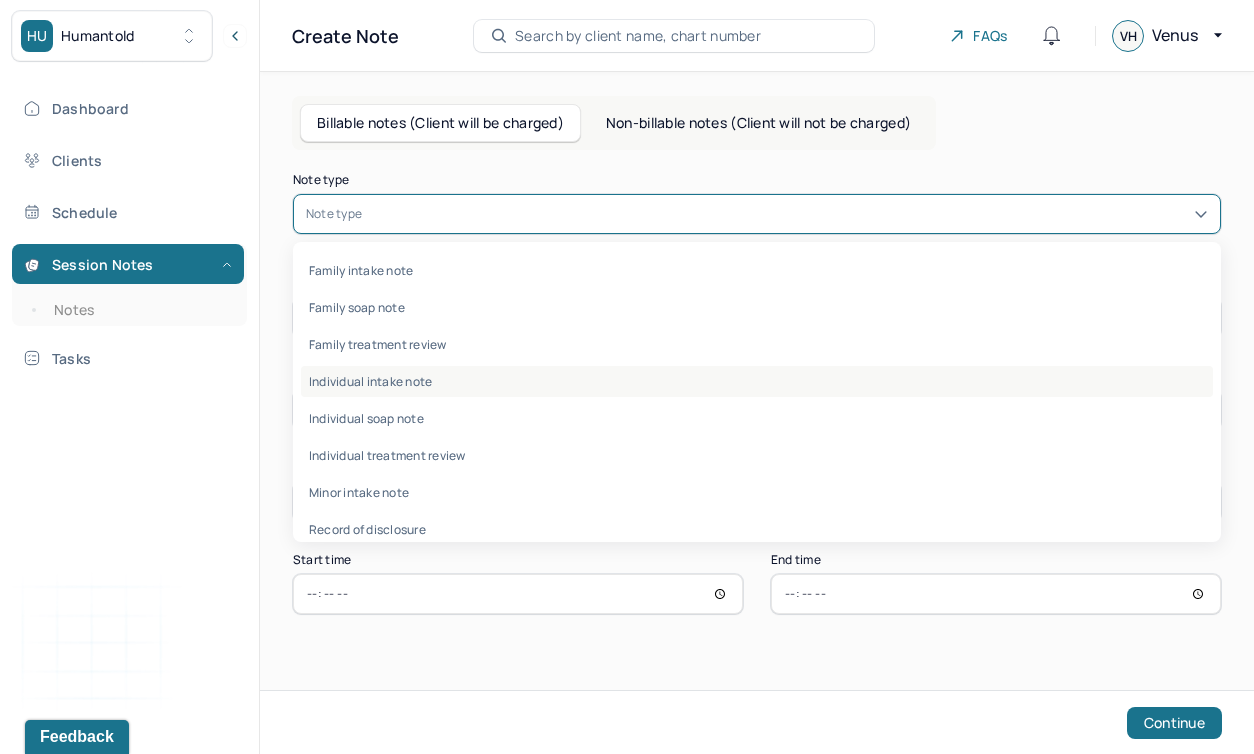 click on "Individual intake note" at bounding box center (757, 381) 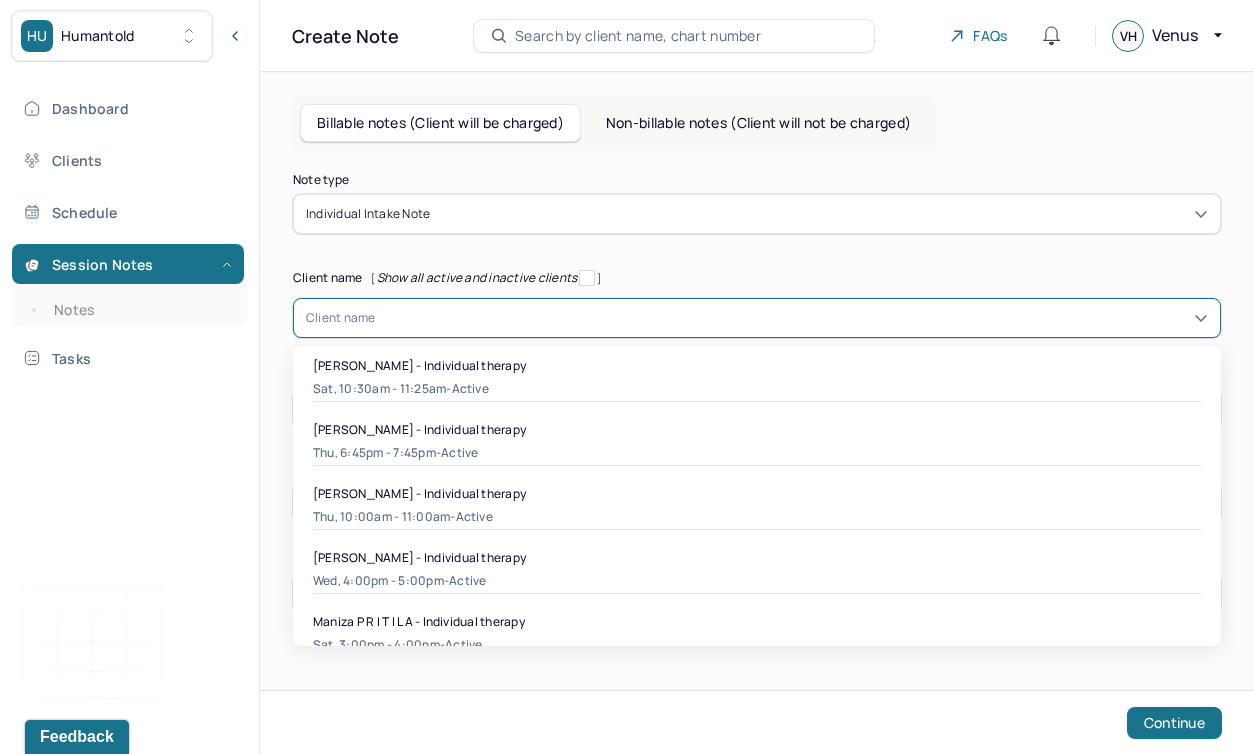 click on "Client name" at bounding box center (757, 318) 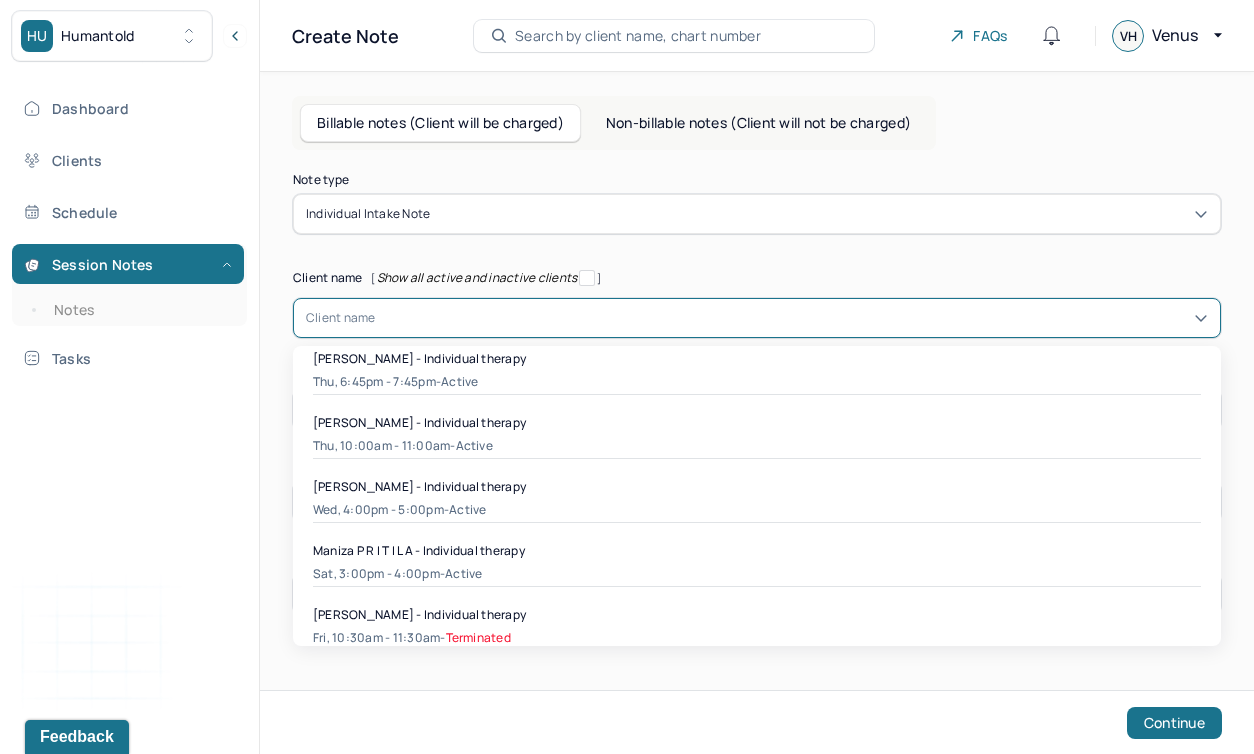 scroll, scrollTop: 0, scrollLeft: 0, axis: both 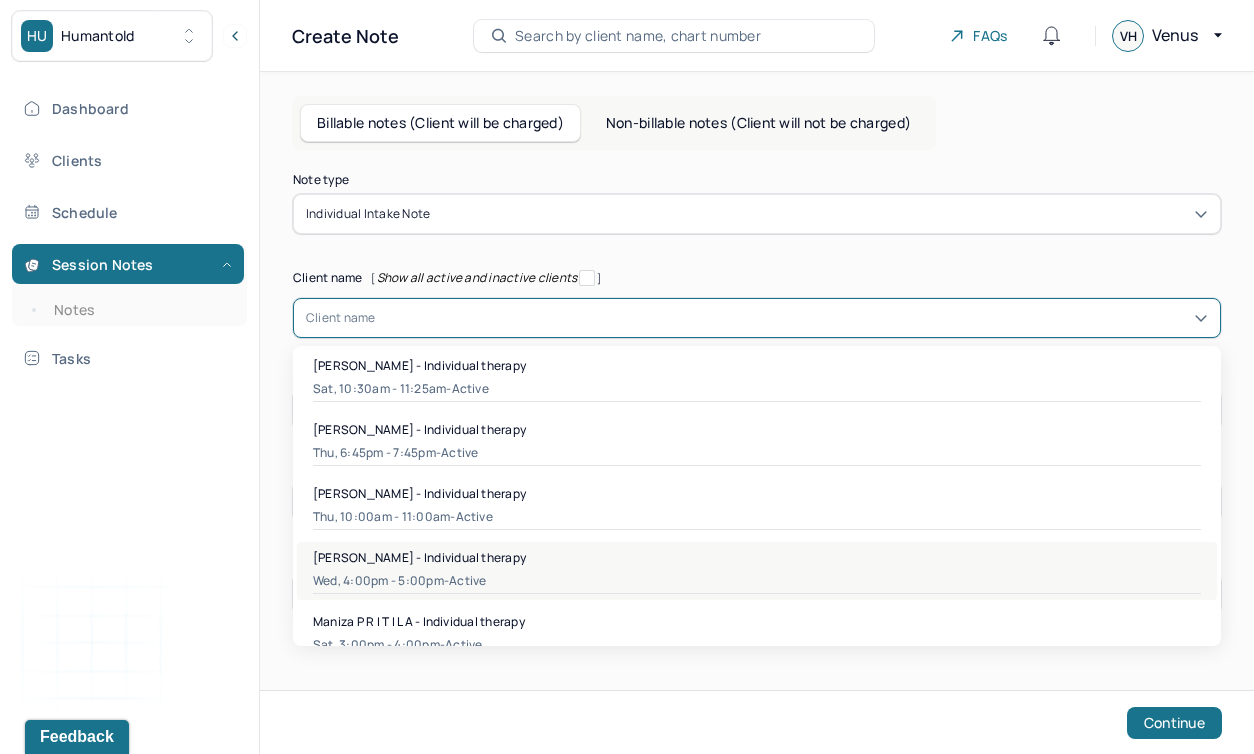 click on "Wed, 4:00pm - 5:00pm  -  active" at bounding box center [757, 581] 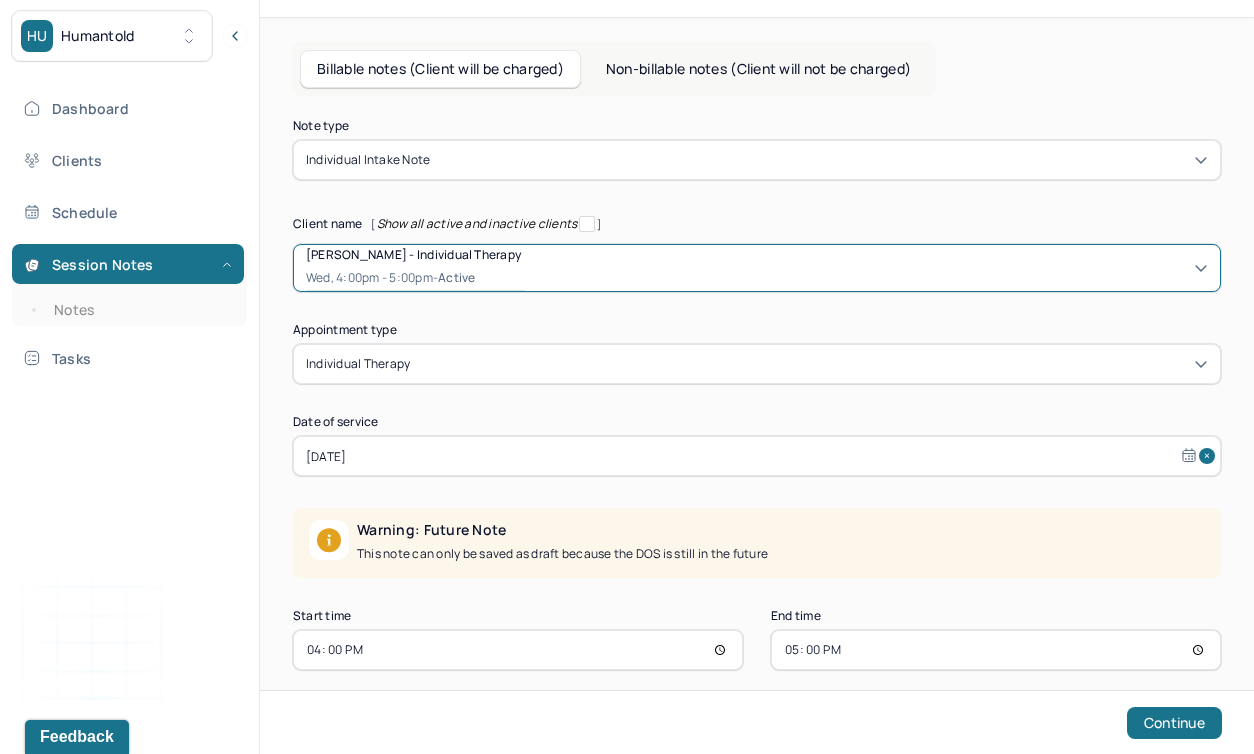 scroll, scrollTop: 75, scrollLeft: 0, axis: vertical 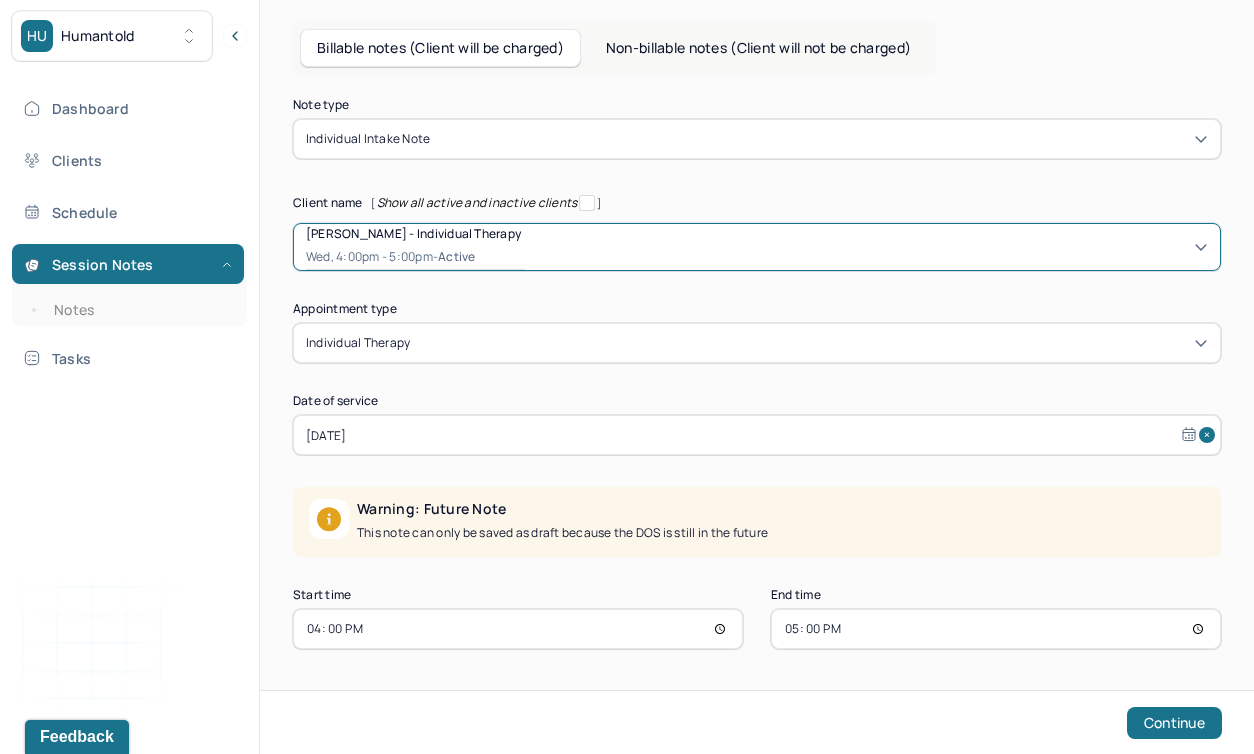 click on "[DATE]" at bounding box center (757, 435) 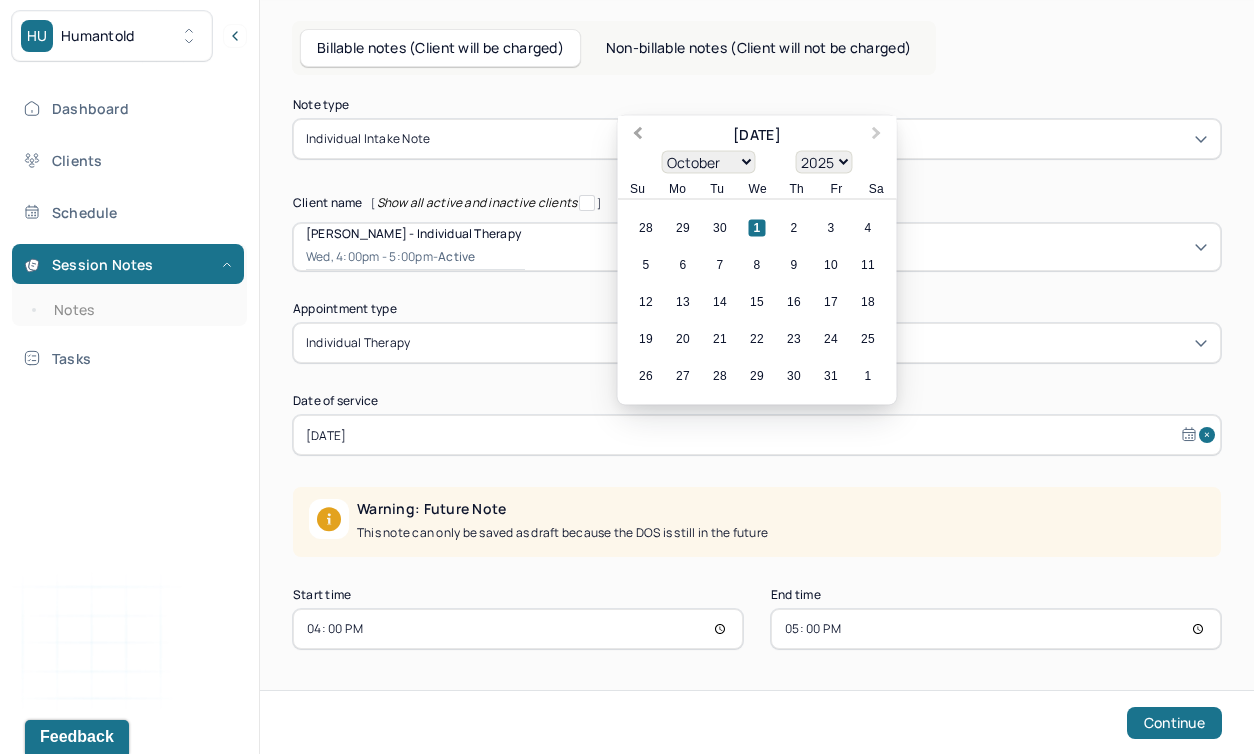 click on "Previous Month" at bounding box center [636, 137] 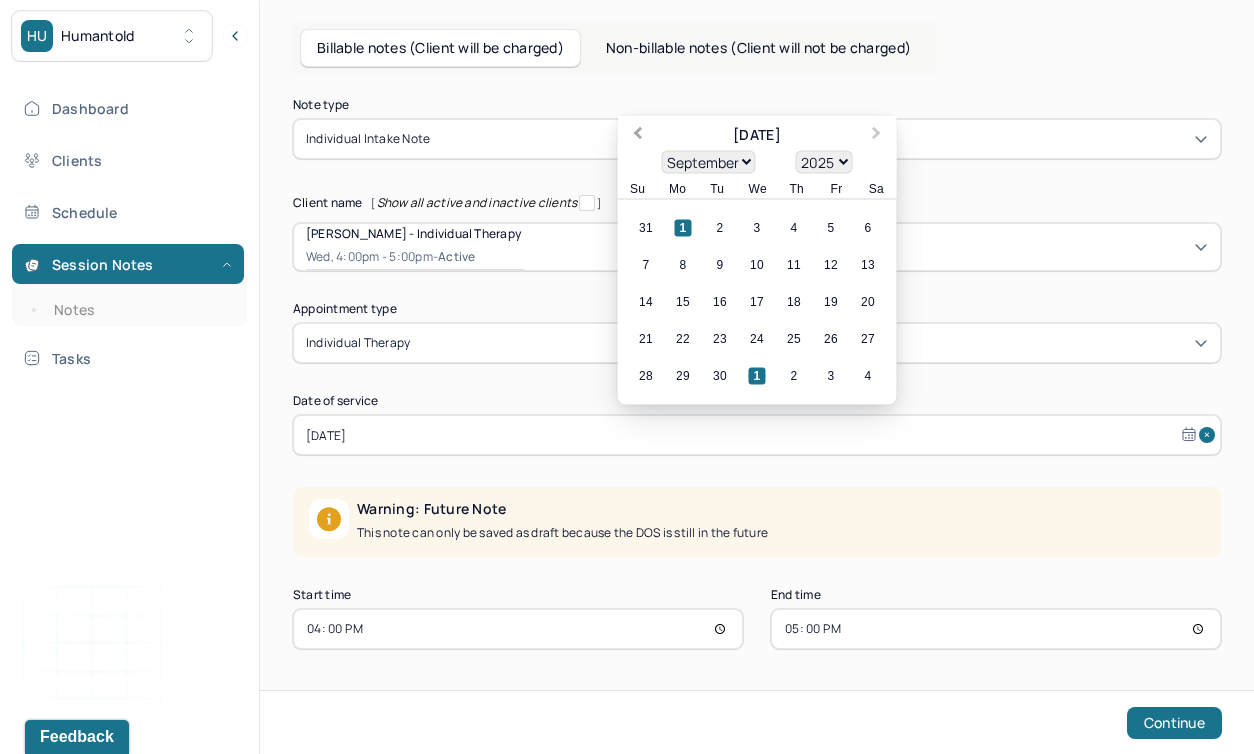 click on "Previous Month" at bounding box center (636, 137) 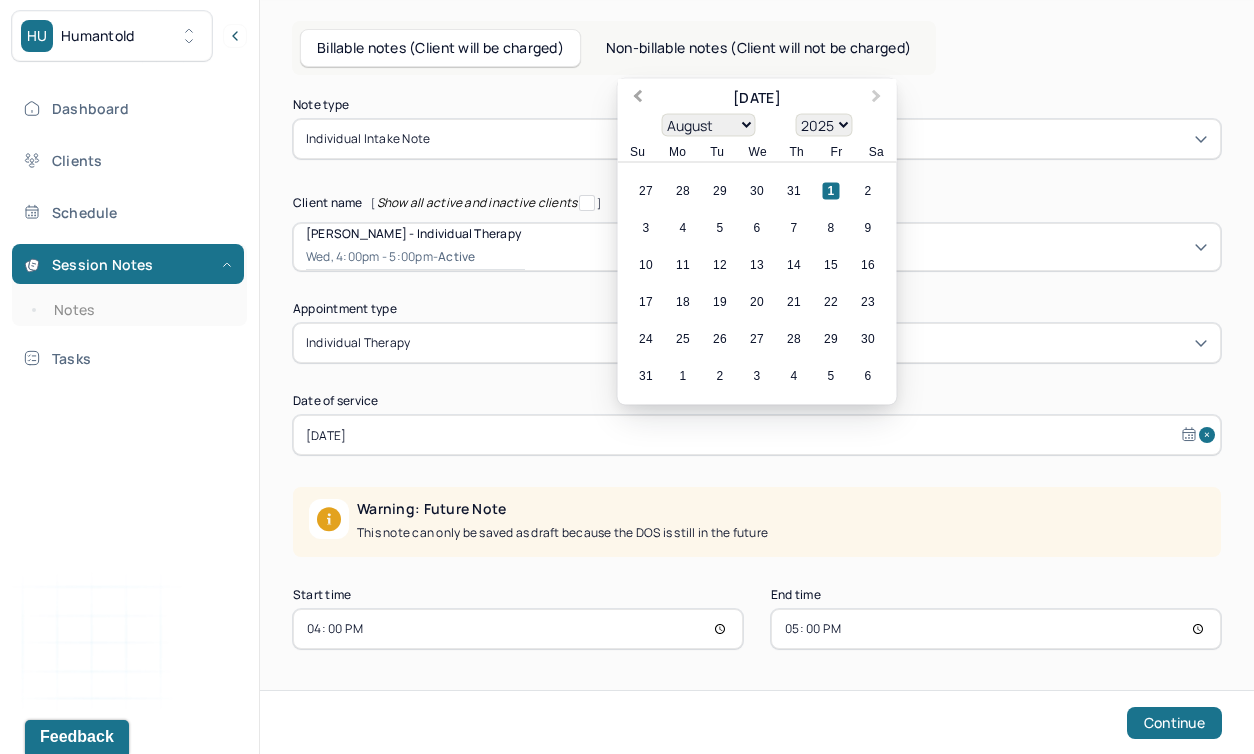 click on "Previous Month" at bounding box center [638, 98] 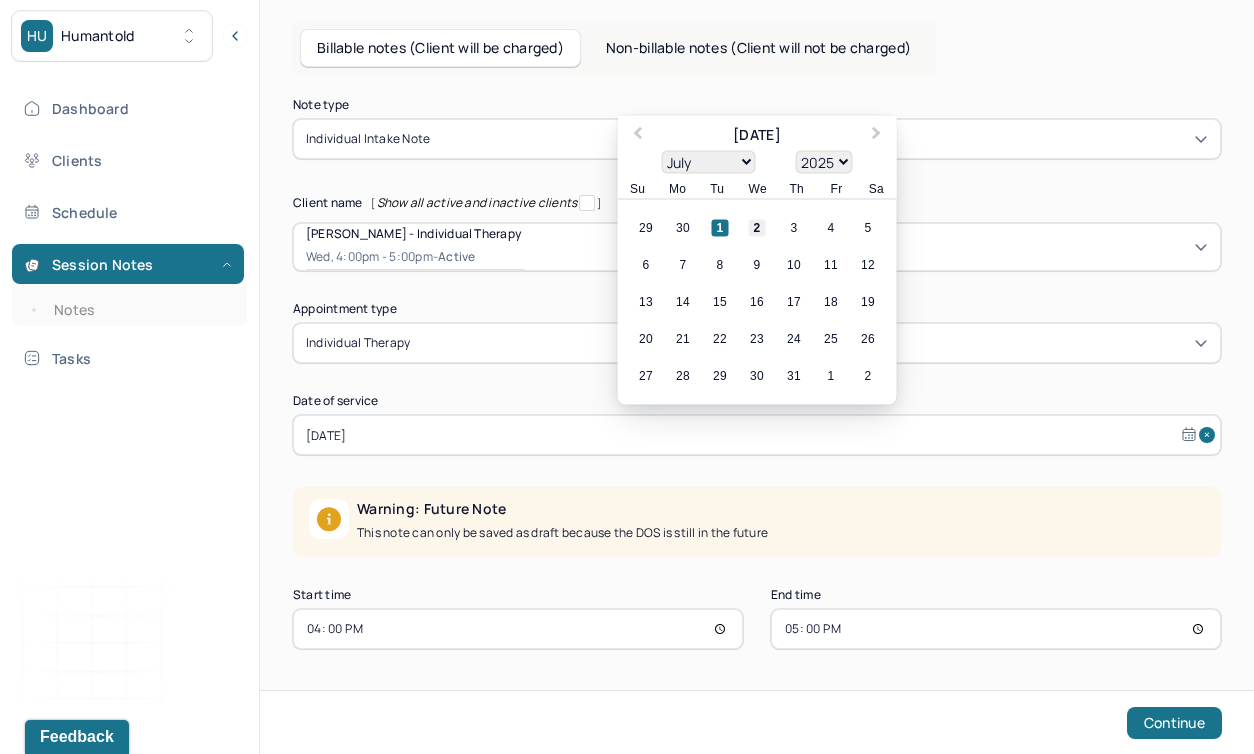 click on "2" at bounding box center (757, 228) 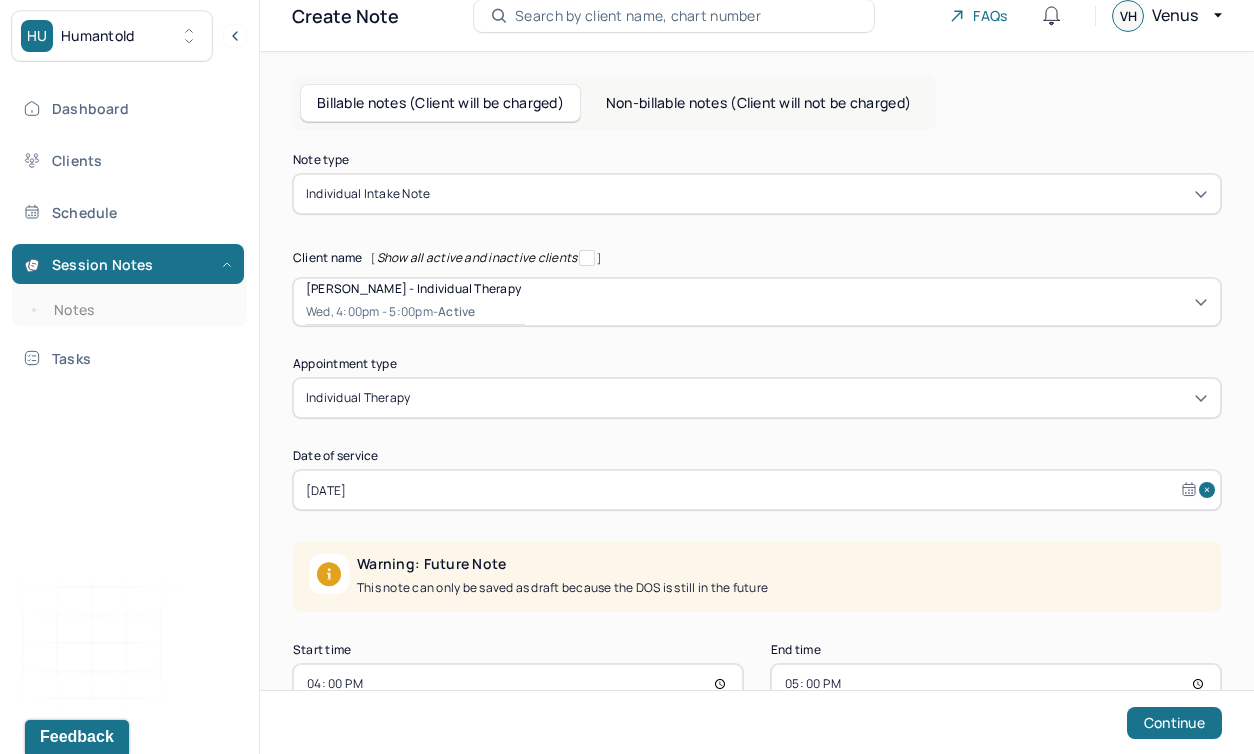 scroll, scrollTop: 75, scrollLeft: 0, axis: vertical 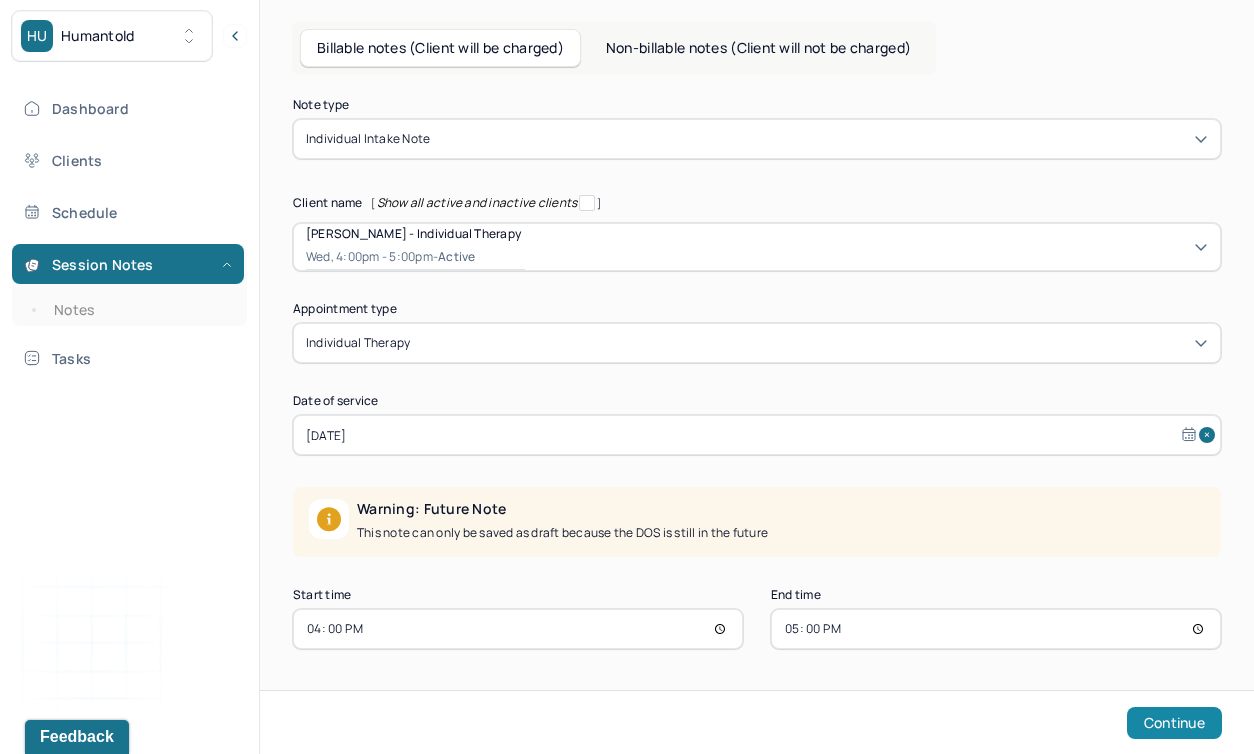 click on "Continue" at bounding box center (1174, 723) 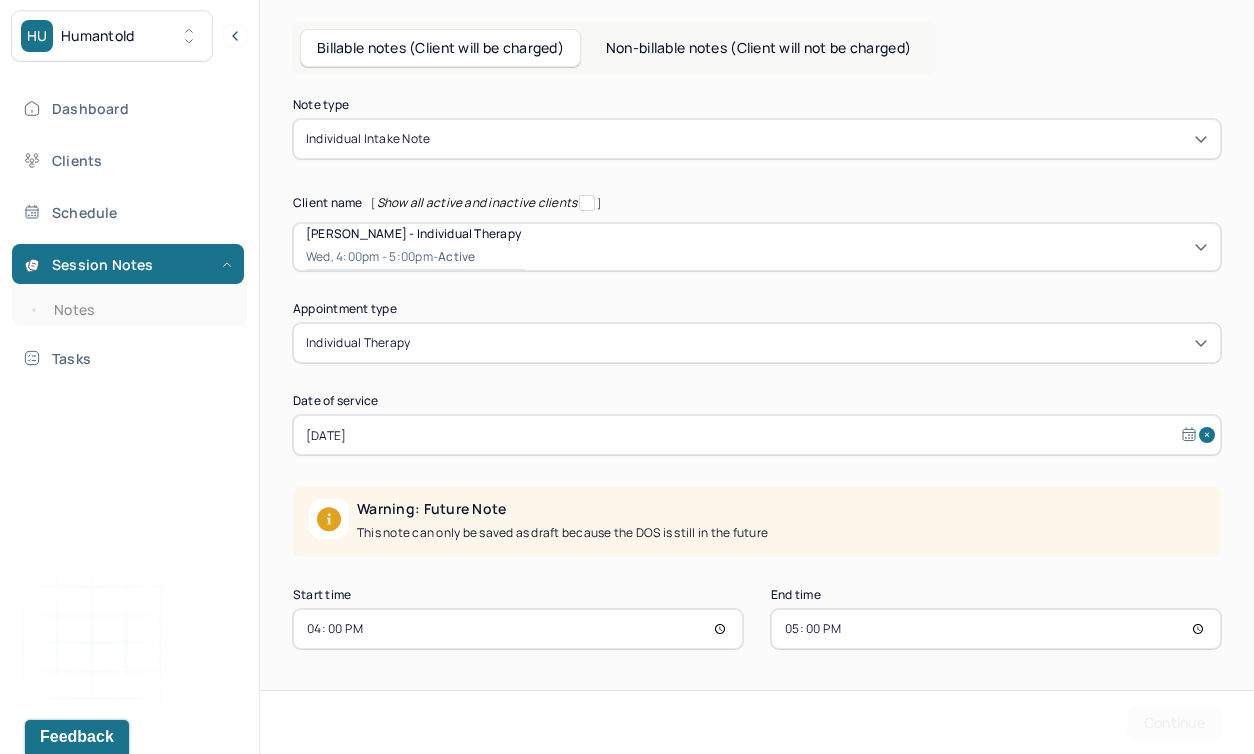 scroll, scrollTop: 0, scrollLeft: 0, axis: both 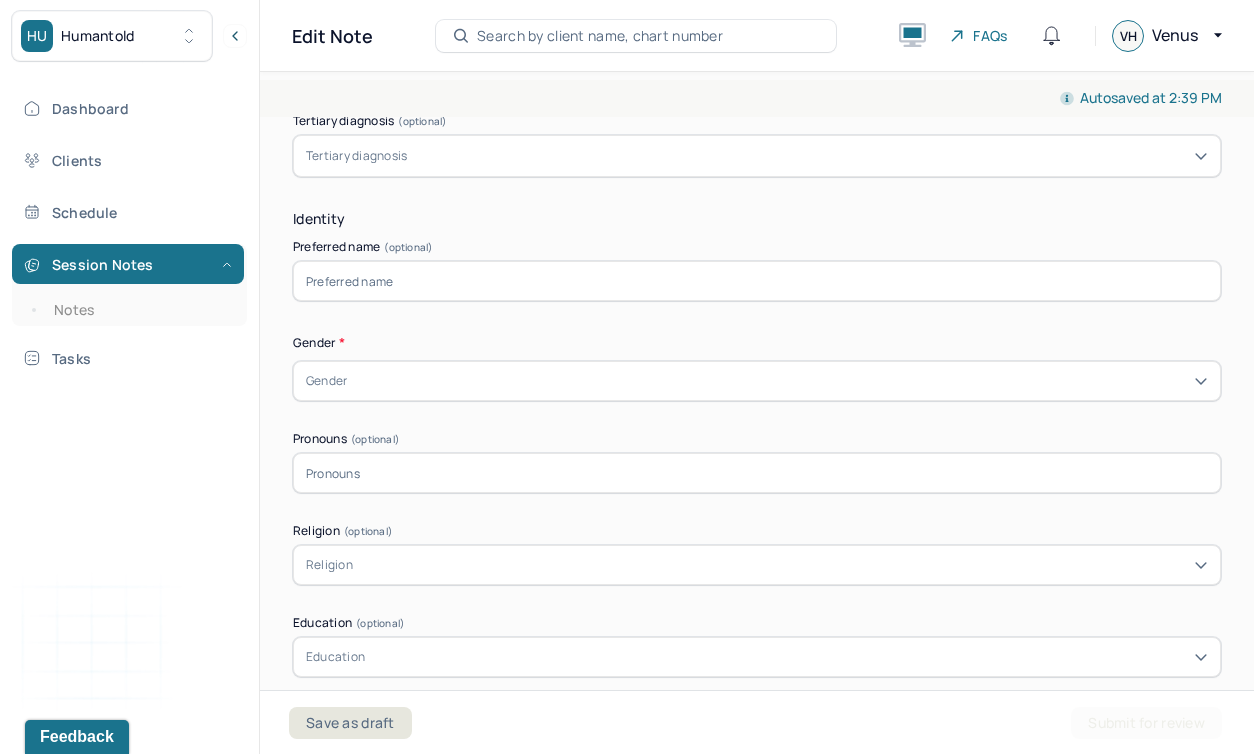 click at bounding box center (757, 281) 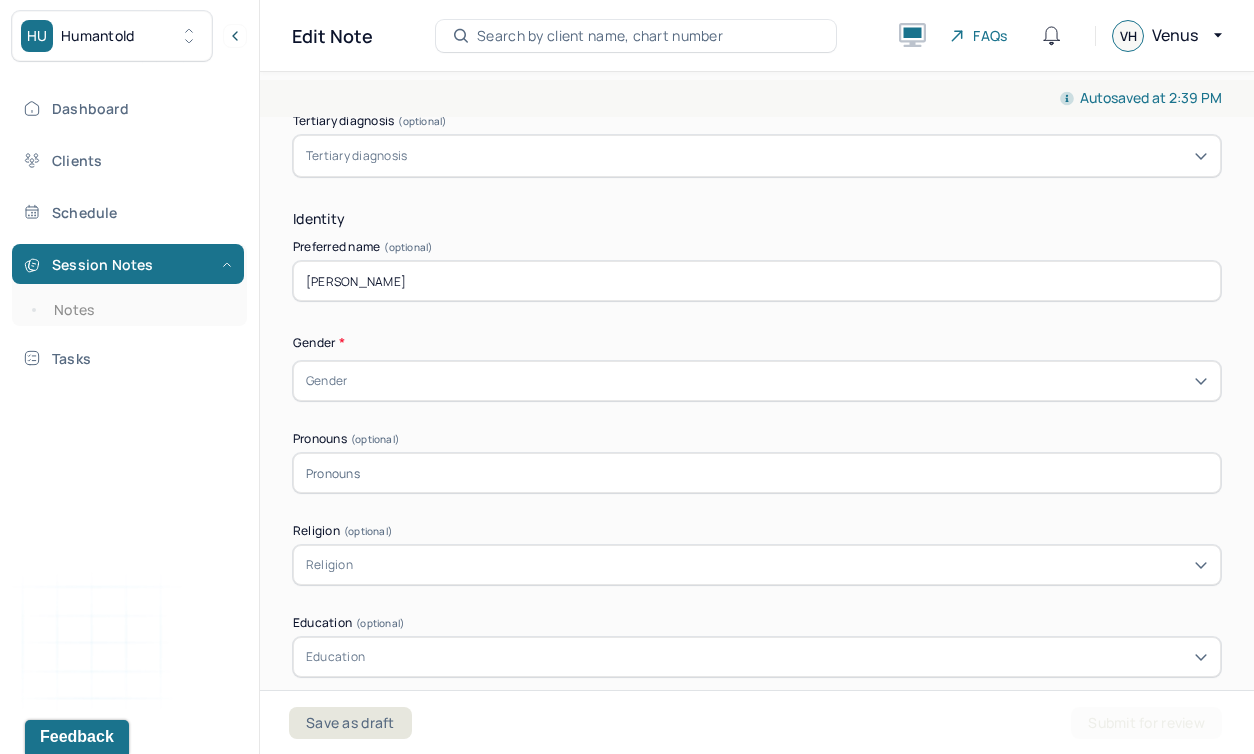 type on "[PERSON_NAME]" 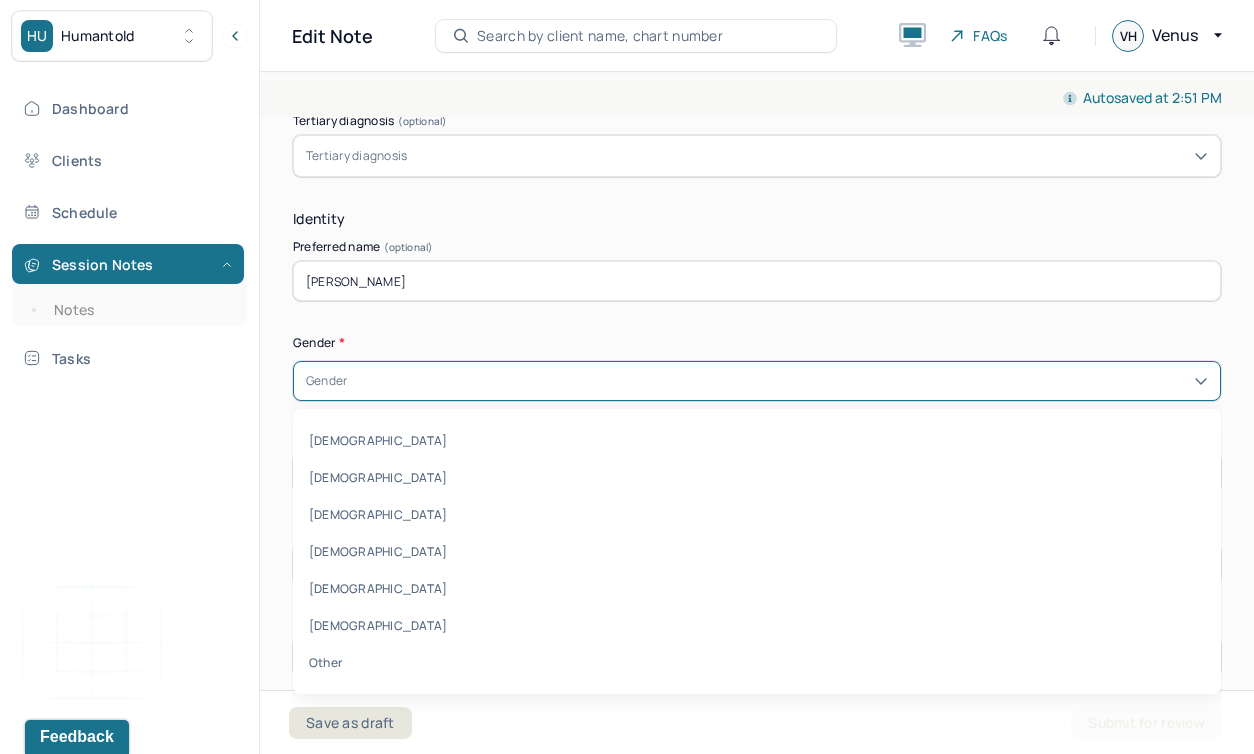 click on "Autosaved at 2:51 PM Appointment Details     Client name [PERSON_NAME] Date of service [DATE] Time 4:00pm - 5:00pm Duration 1hr Appointment type individual therapy Provider name [PERSON_NAME] Modifier 1 95 Telemedicine Note type Individual intake note Appointment Details     Client name [PERSON_NAME] Date of service [DATE] Time 4:00pm - 5:00pm Duration 1hr Appointment type individual therapy Provider name [PERSON_NAME] Modifier 1 95 Telemedicine Note type Individual intake note   Load previous session note   Instructions The fields marked with an asterisk ( * ) are required before you can submit your notes. Before you can submit your session notes, they must be signed. You have the option to save your notes as a draft before making a submission. Appointment location * Appointment location Primary diagnosis * Primary diagnosis Secondary diagnosis (optional) Secondary diagnosis Tertiary diagnosis (optional) Tertiary diagnosis Identity Preferred name (optional) [PERSON_NAME] Gender * [DEMOGRAPHIC_DATA], 5 of 7. 7 results available." at bounding box center (757, 409) 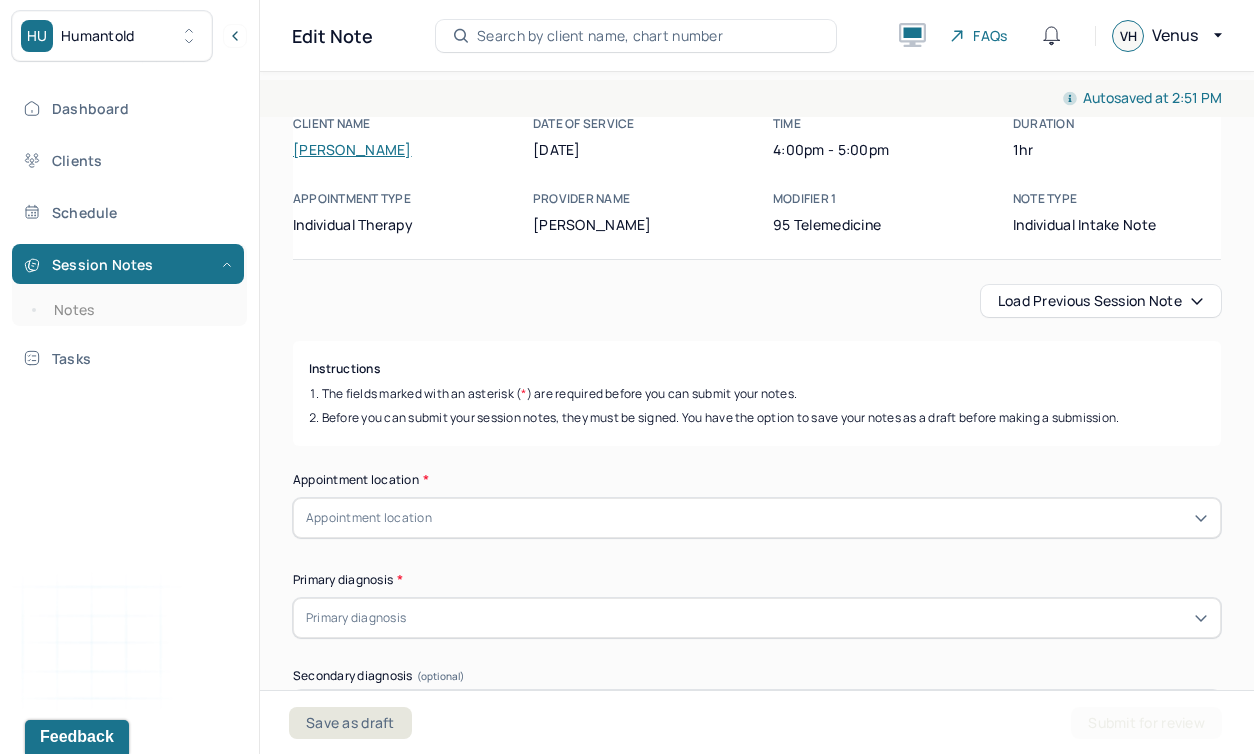 scroll, scrollTop: 0, scrollLeft: 0, axis: both 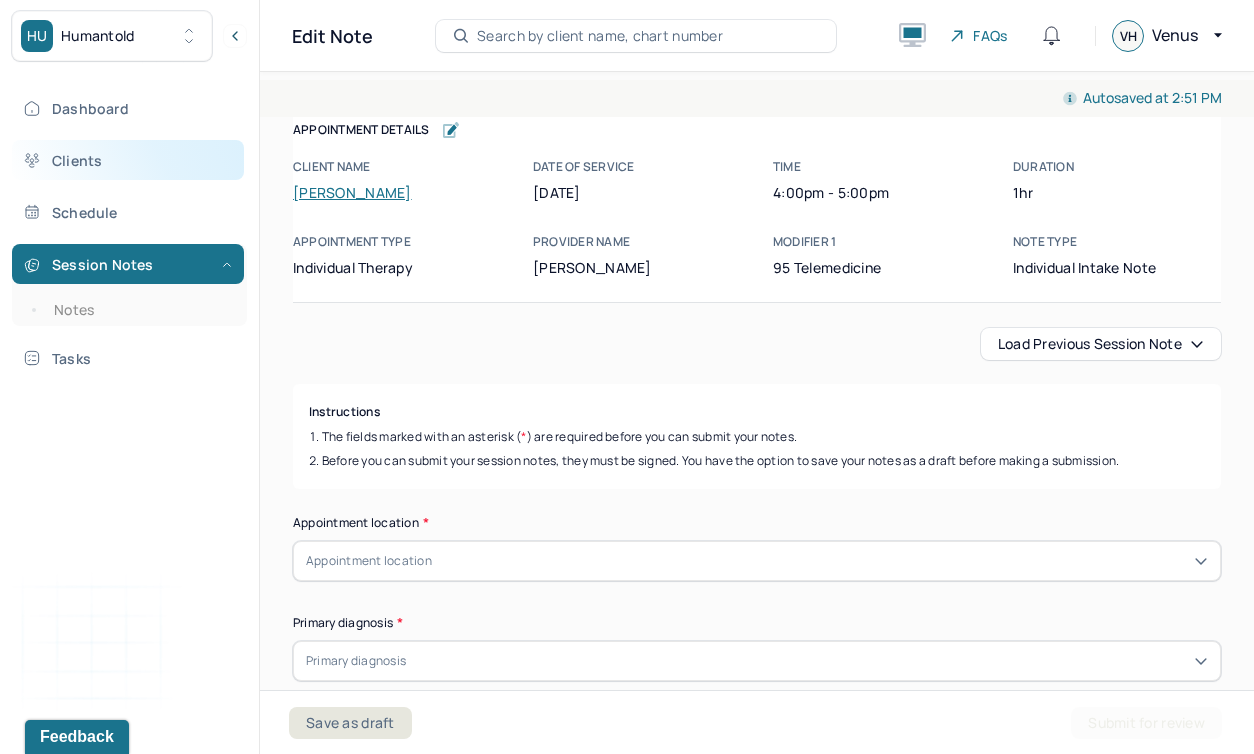 click on "Clients" at bounding box center (128, 160) 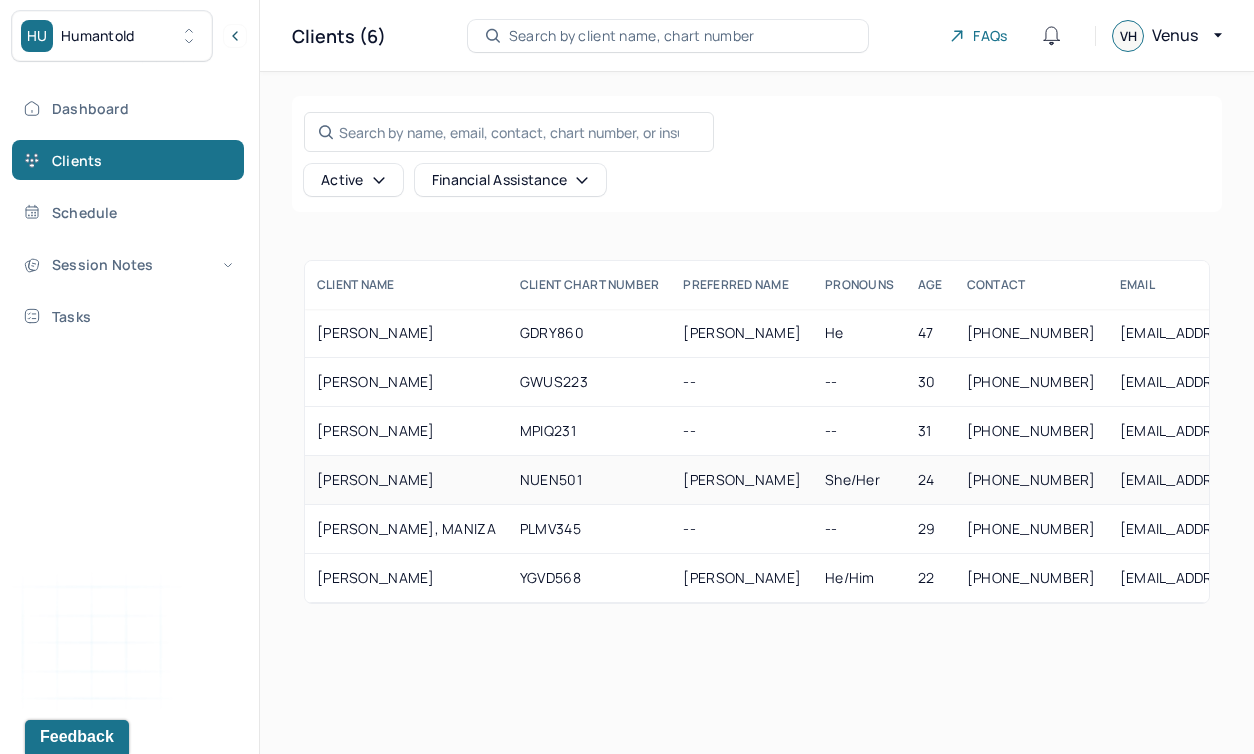 click on "[PERSON_NAME]" at bounding box center (406, 480) 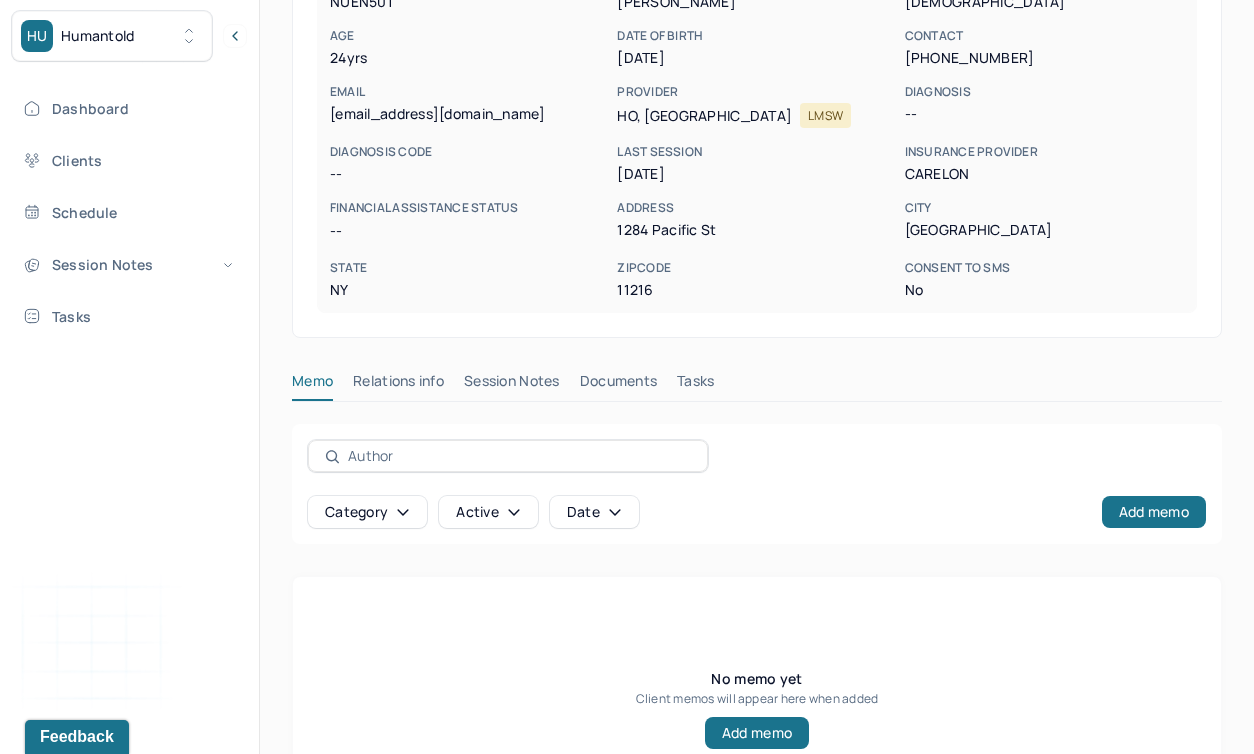click on "Session Notes" at bounding box center [512, 385] 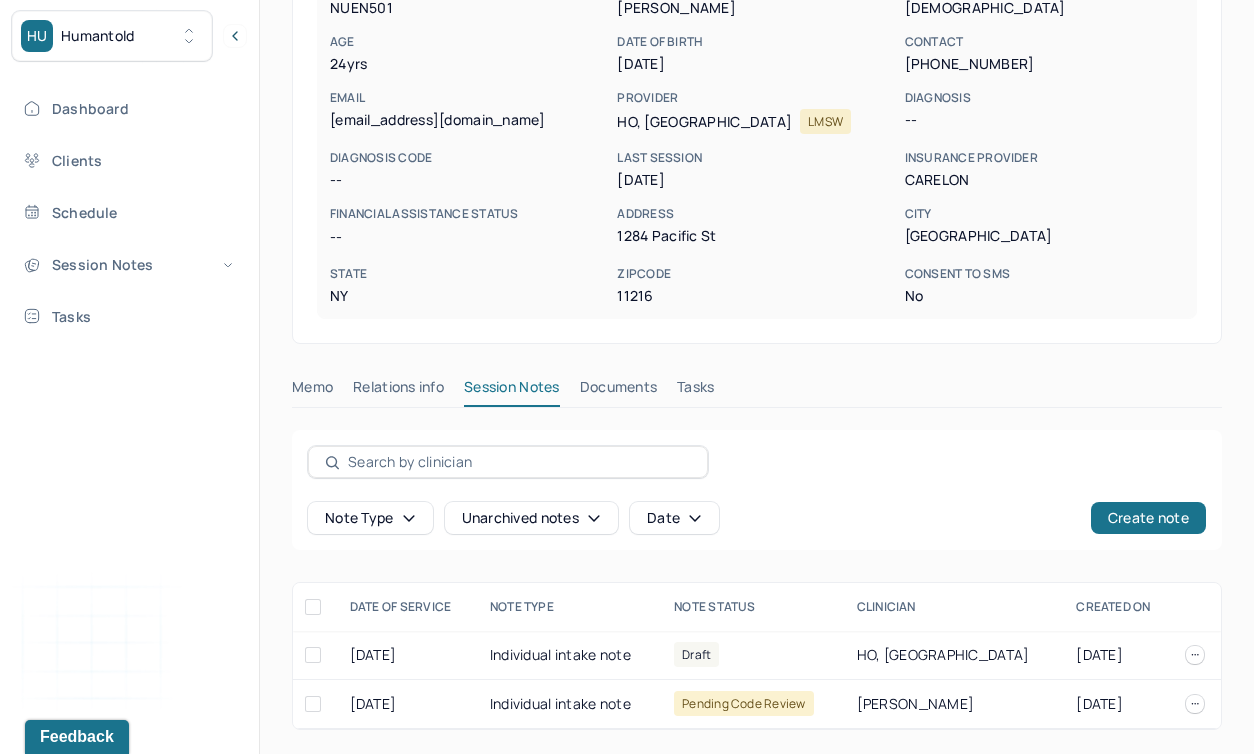scroll, scrollTop: 241, scrollLeft: 0, axis: vertical 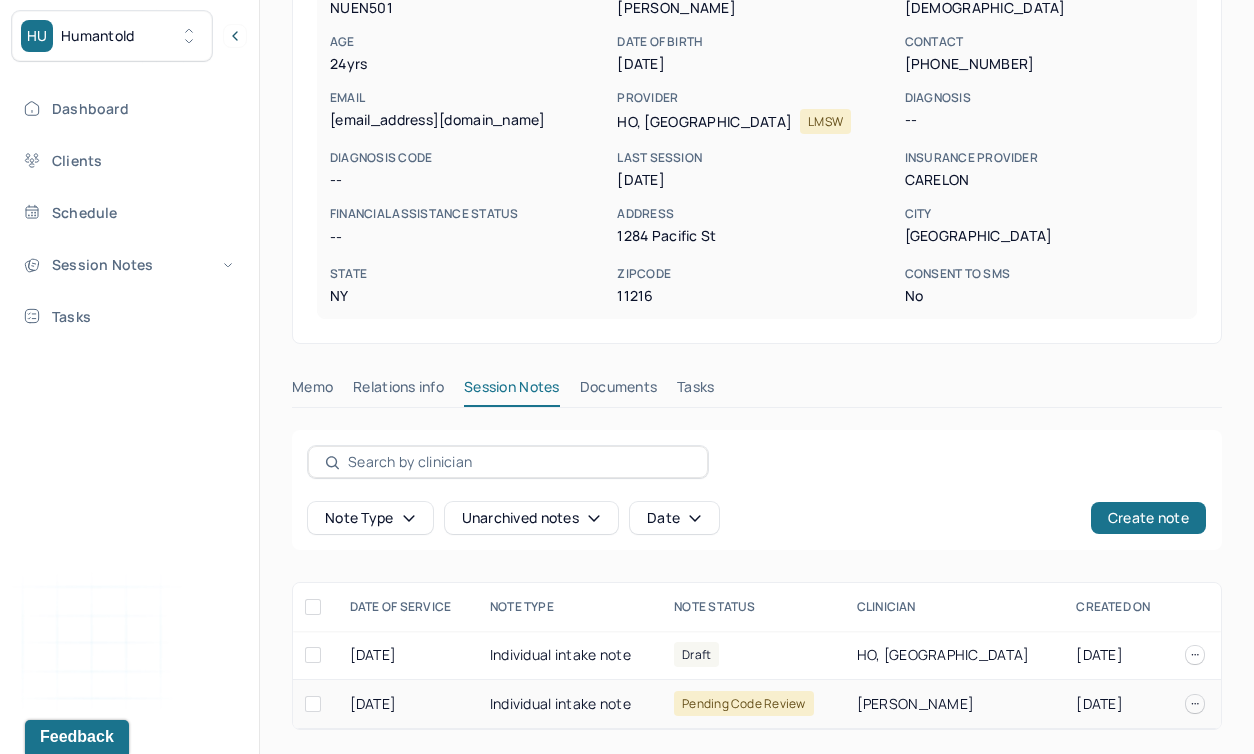 click on "Individual intake note" at bounding box center (570, 704) 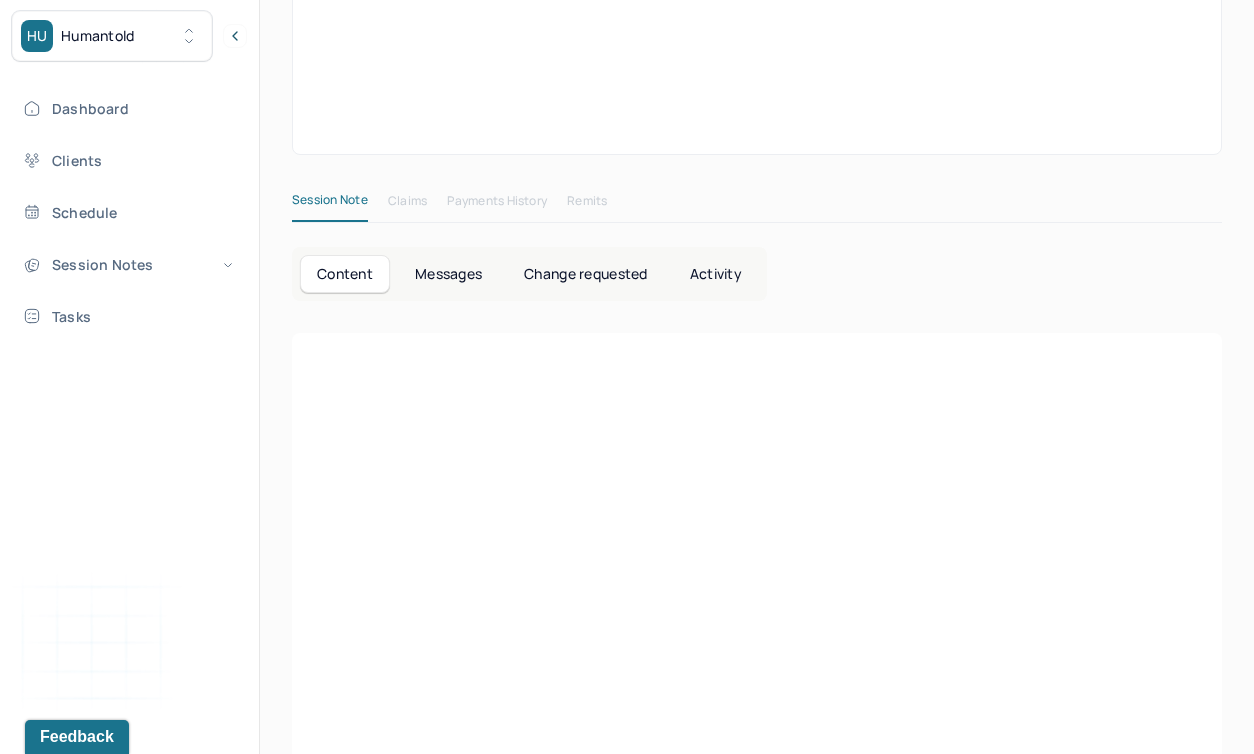 scroll, scrollTop: 0, scrollLeft: 0, axis: both 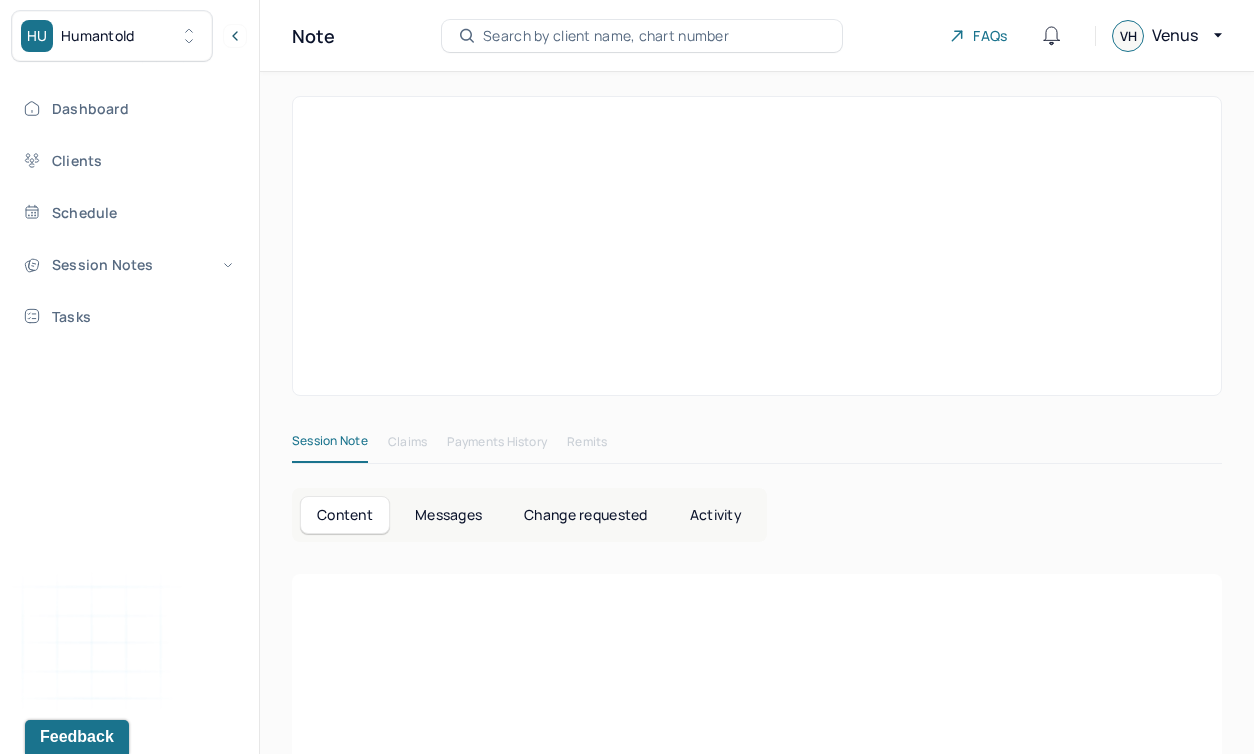 click at bounding box center [757, 722] 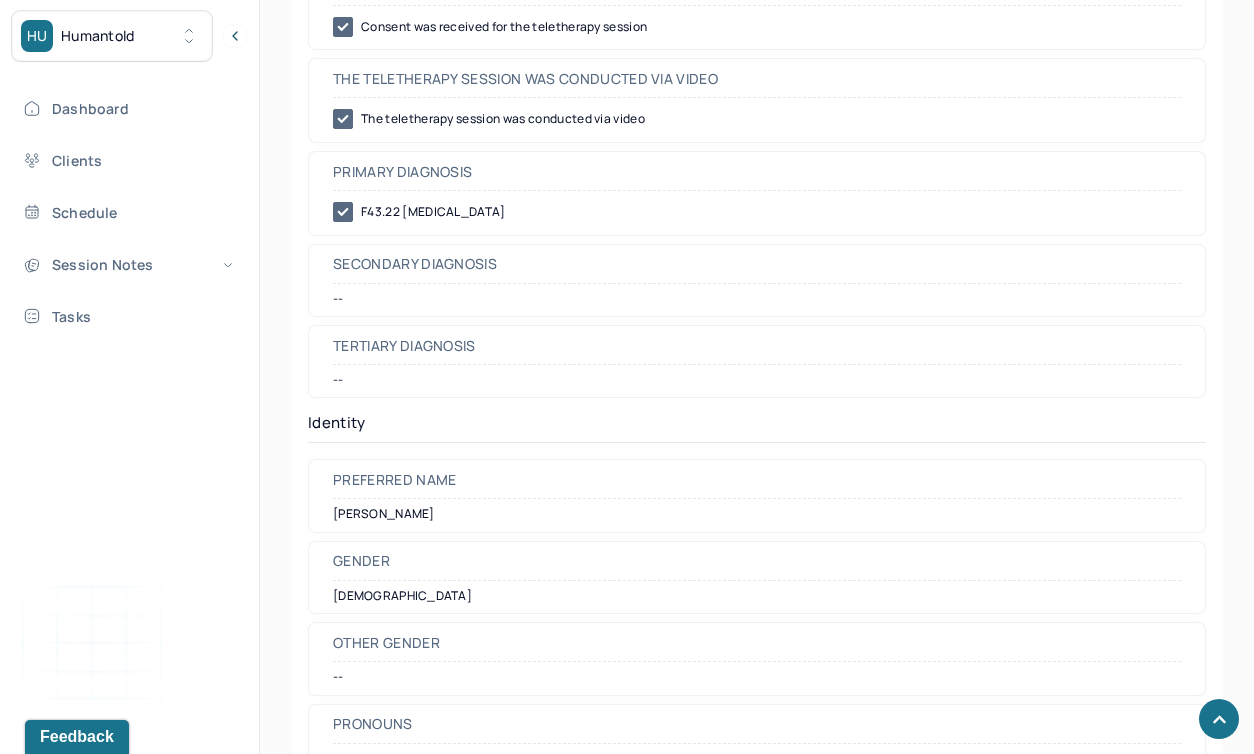 scroll, scrollTop: 979, scrollLeft: 0, axis: vertical 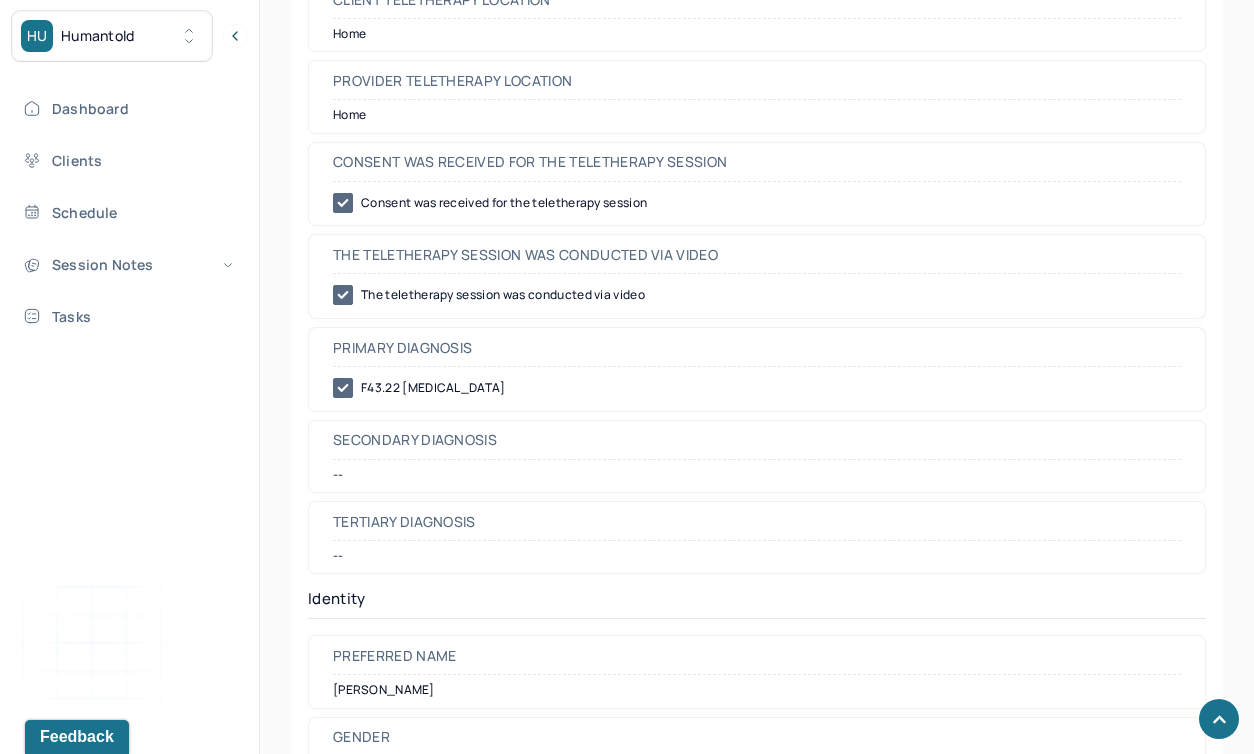 drag, startPoint x: 665, startPoint y: 392, endPoint x: 406, endPoint y: 393, distance: 259.00192 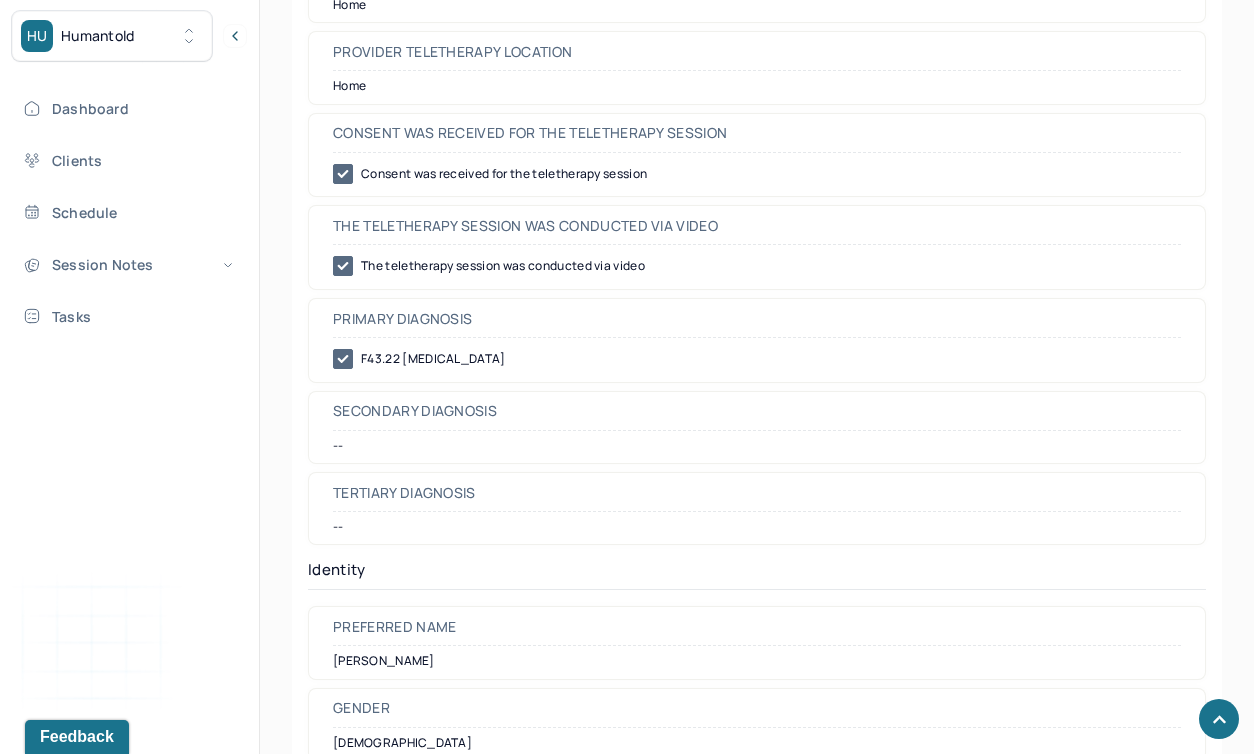 scroll, scrollTop: 992, scrollLeft: 0, axis: vertical 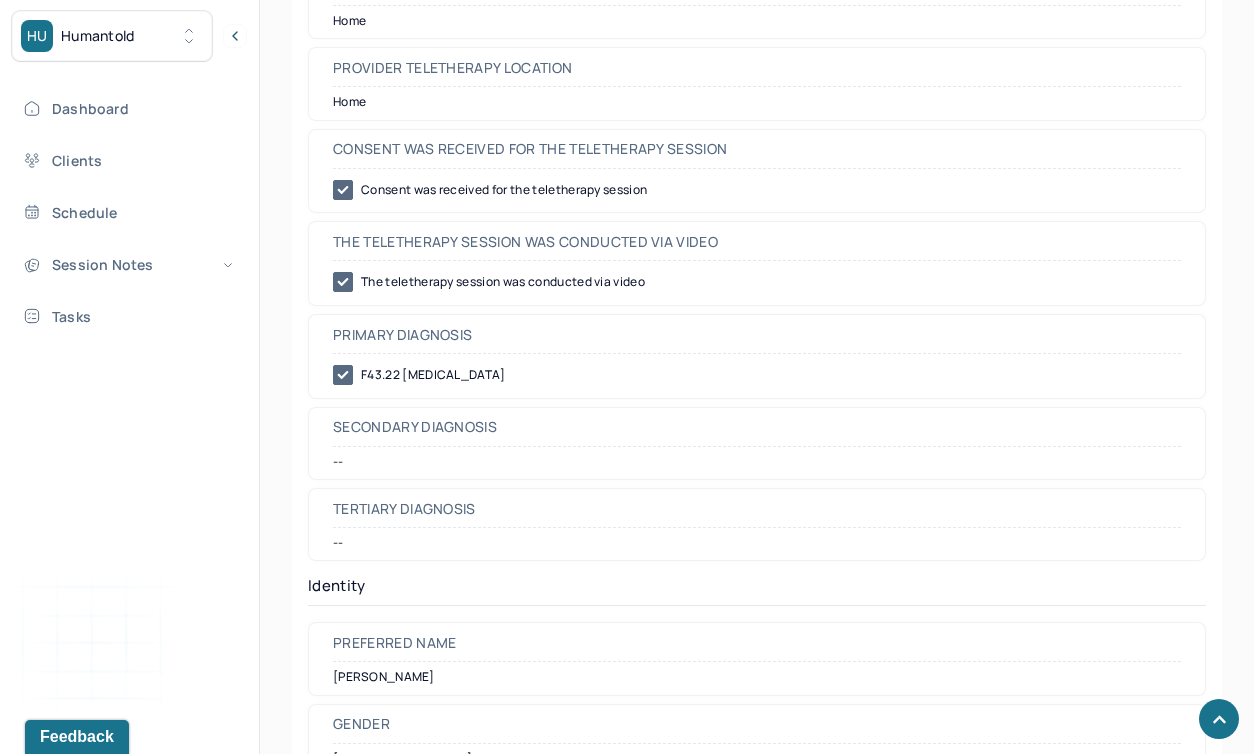copy on "[MEDICAL_DATA]" 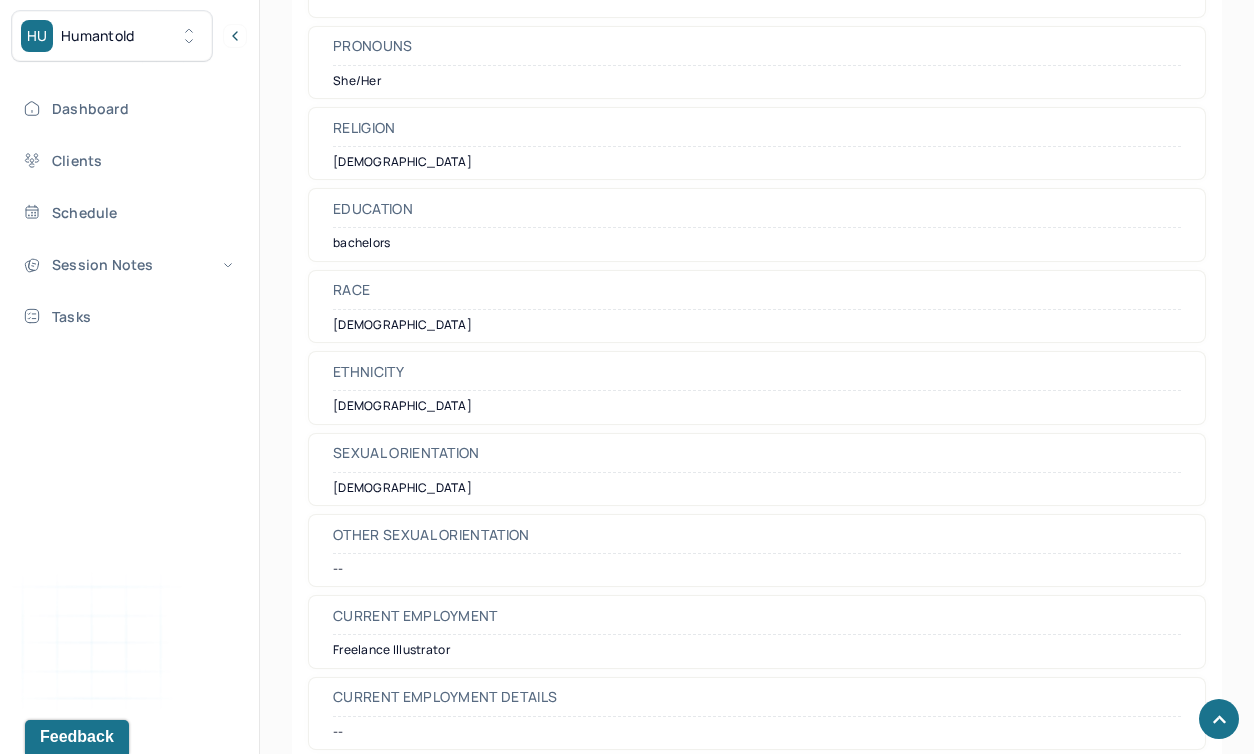 scroll, scrollTop: 1839, scrollLeft: 0, axis: vertical 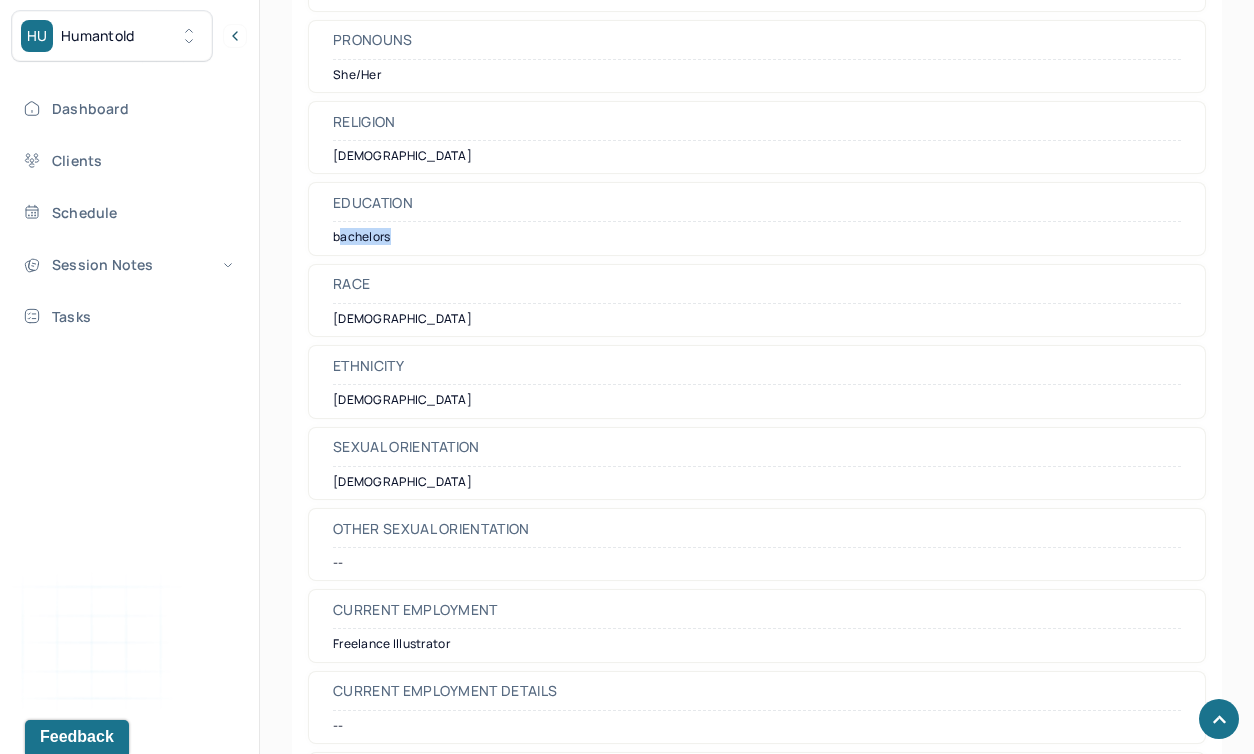 drag, startPoint x: 343, startPoint y: 244, endPoint x: 433, endPoint y: 244, distance: 90 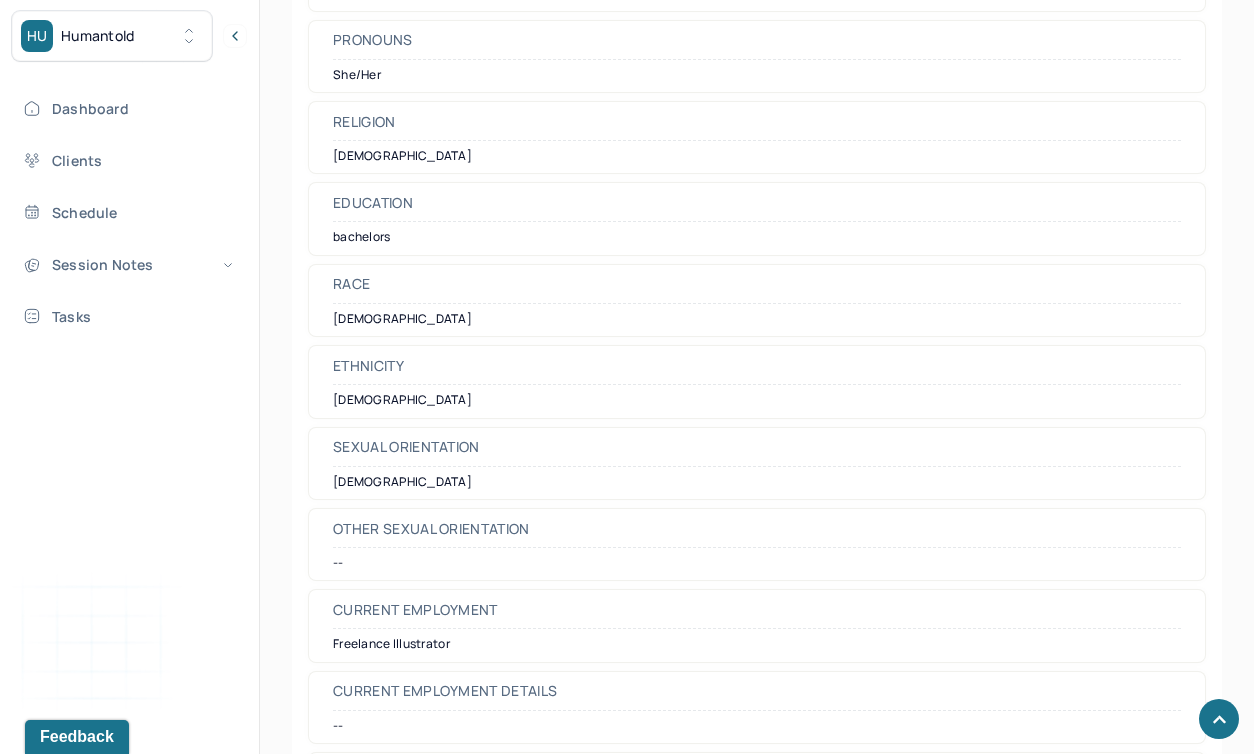 click on "[DEMOGRAPHIC_DATA]" at bounding box center (757, 319) 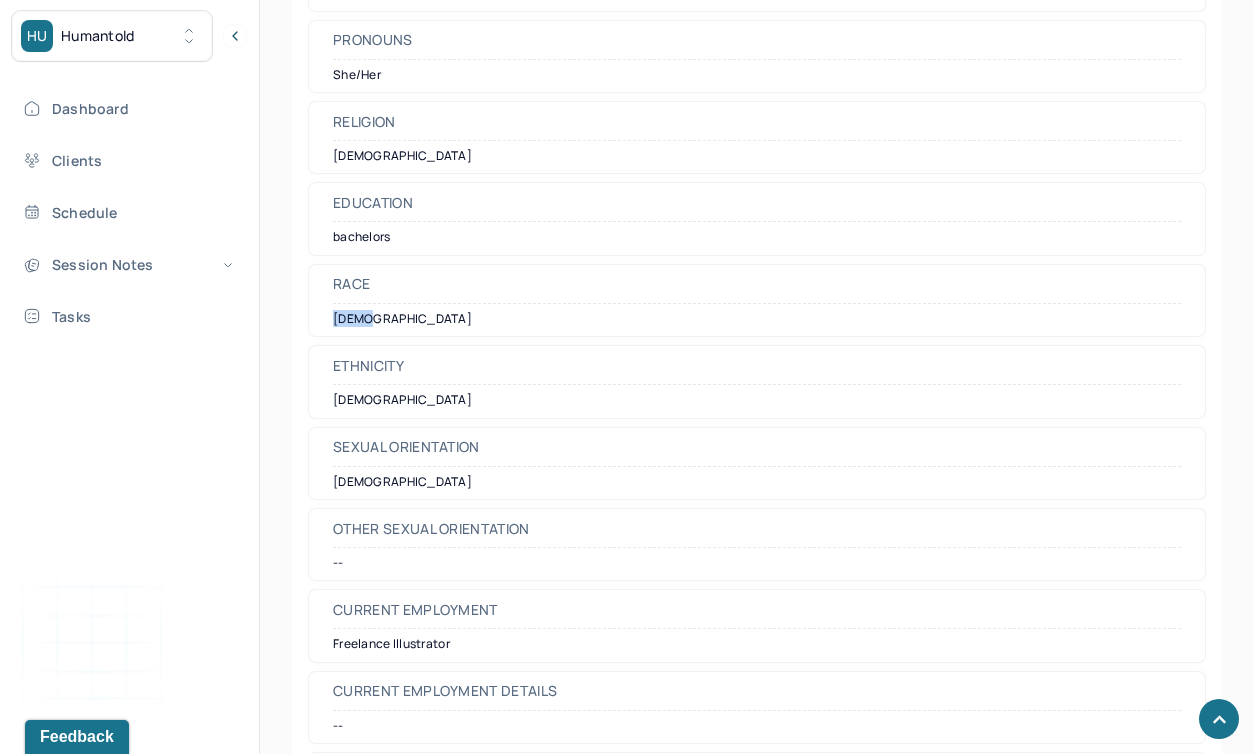 click on "[DEMOGRAPHIC_DATA]" at bounding box center (757, 319) 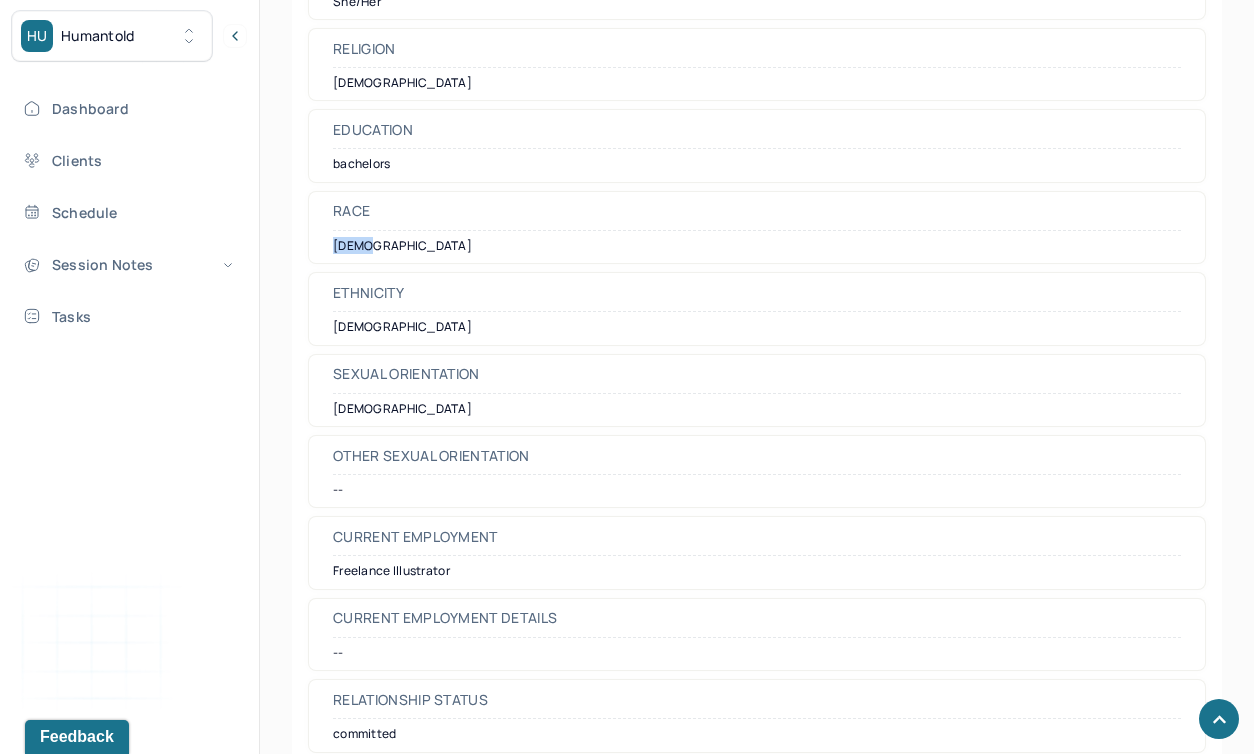scroll, scrollTop: 1916, scrollLeft: 0, axis: vertical 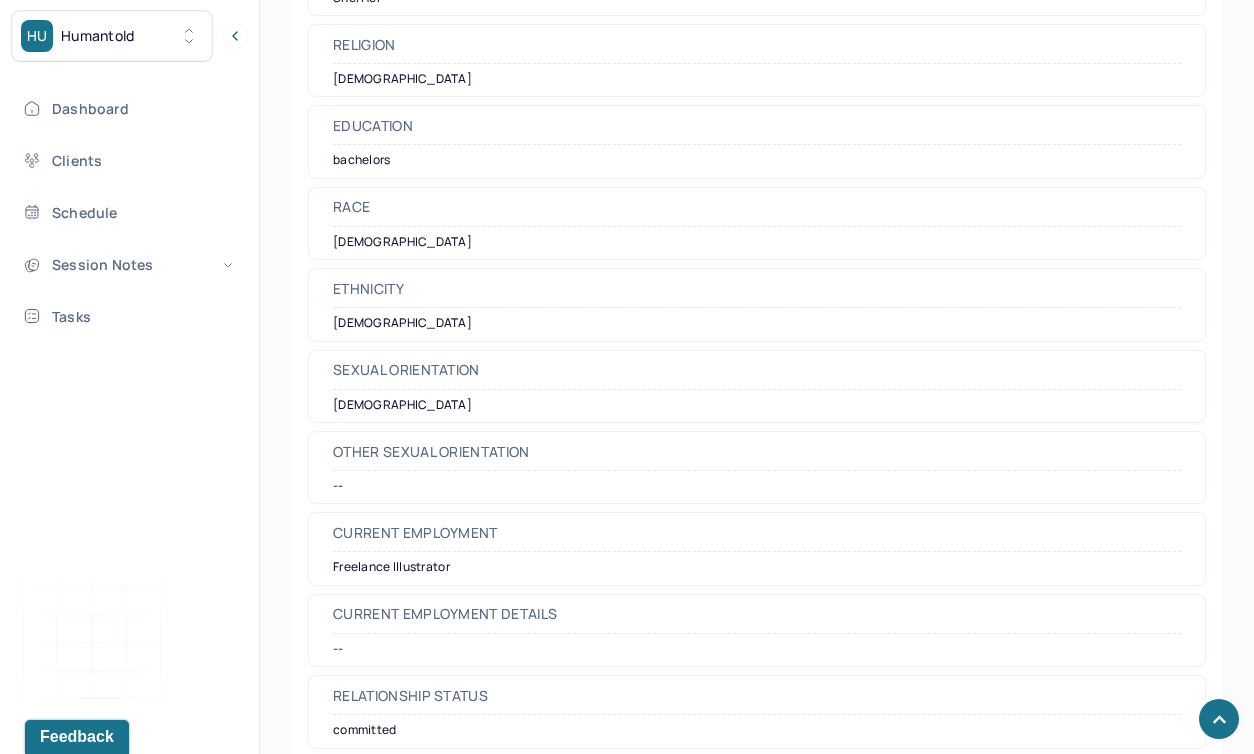 click on "[DEMOGRAPHIC_DATA]" at bounding box center (757, 323) 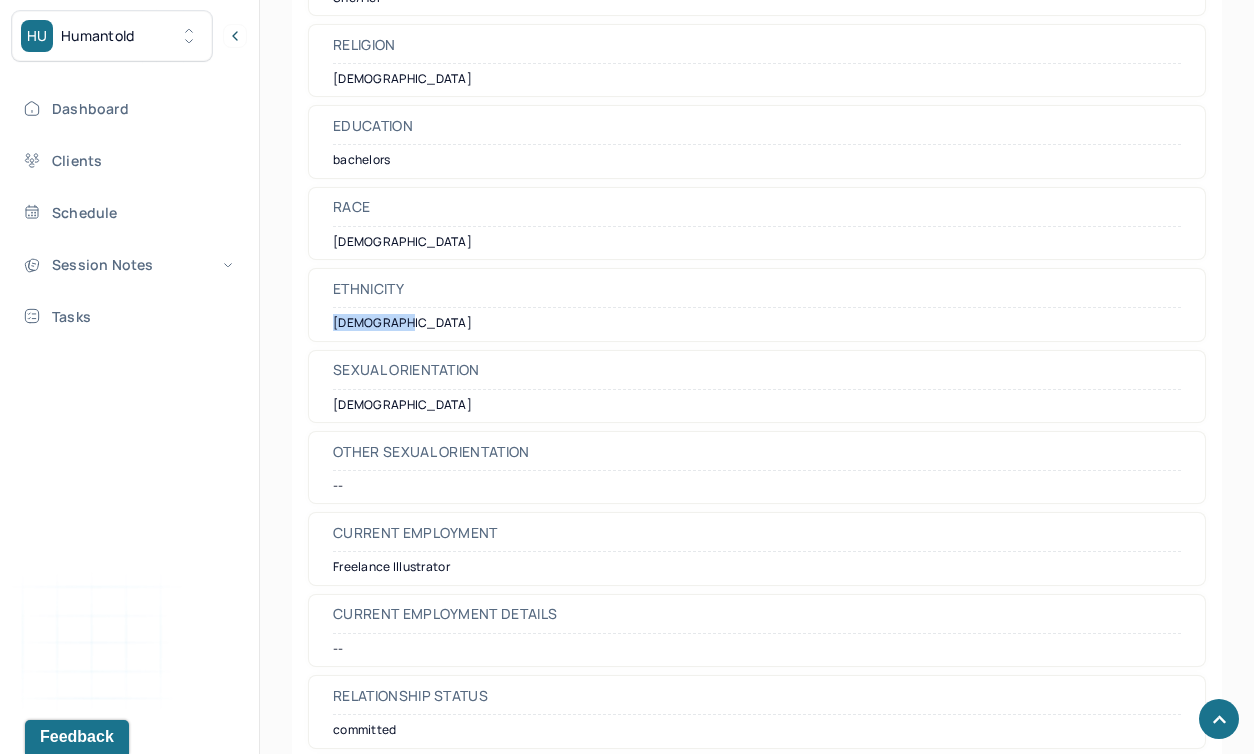 click on "[DEMOGRAPHIC_DATA]" at bounding box center (757, 323) 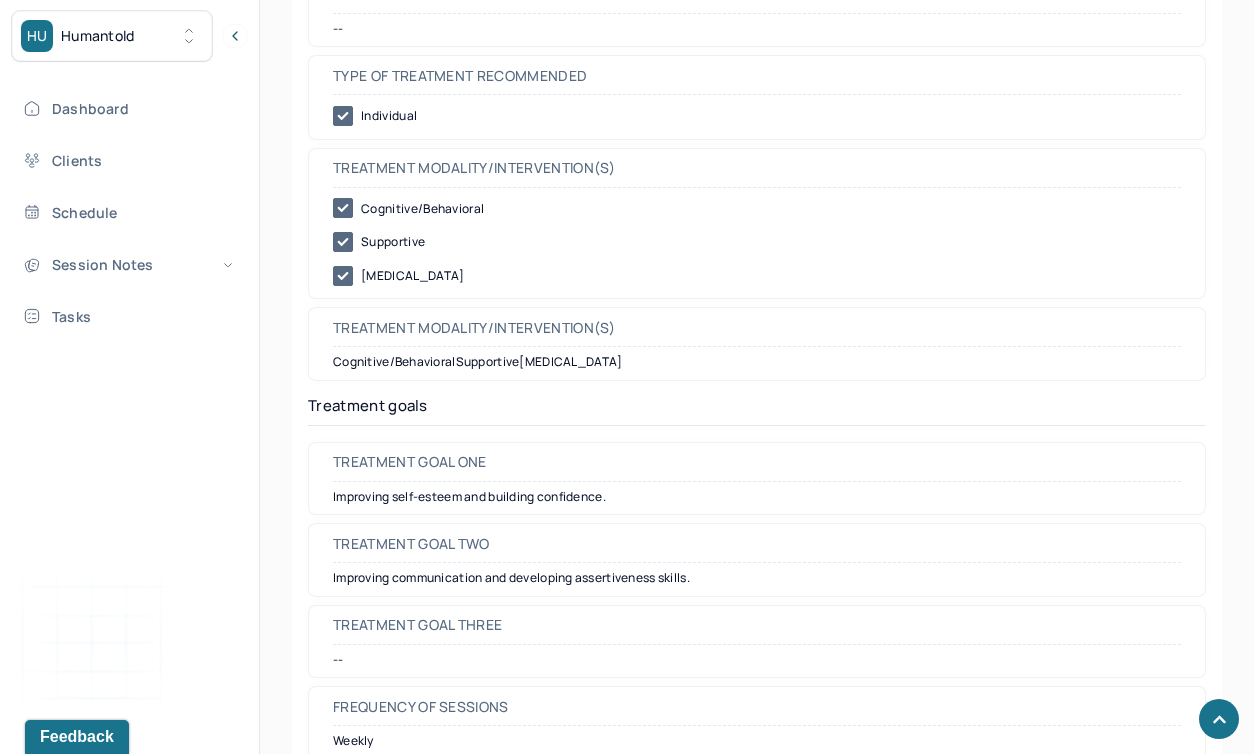 scroll, scrollTop: 9172, scrollLeft: 0, axis: vertical 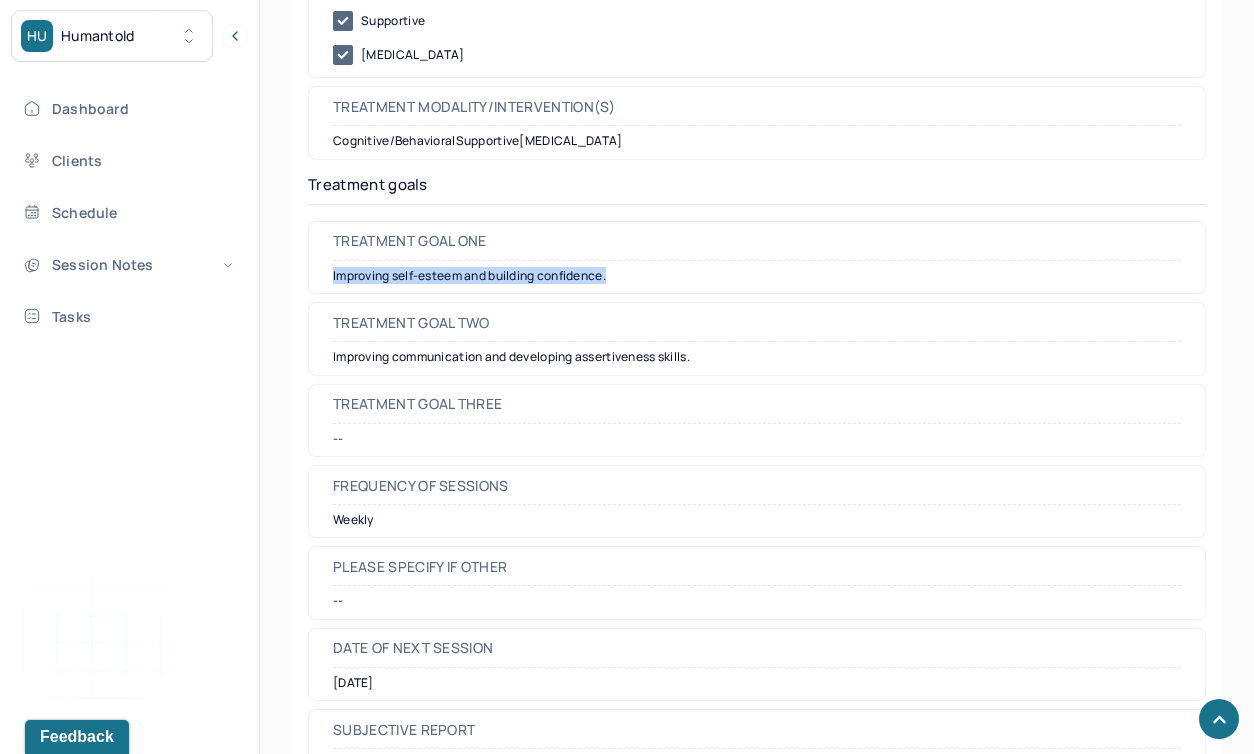 drag, startPoint x: 330, startPoint y: 277, endPoint x: 727, endPoint y: 279, distance: 397.00504 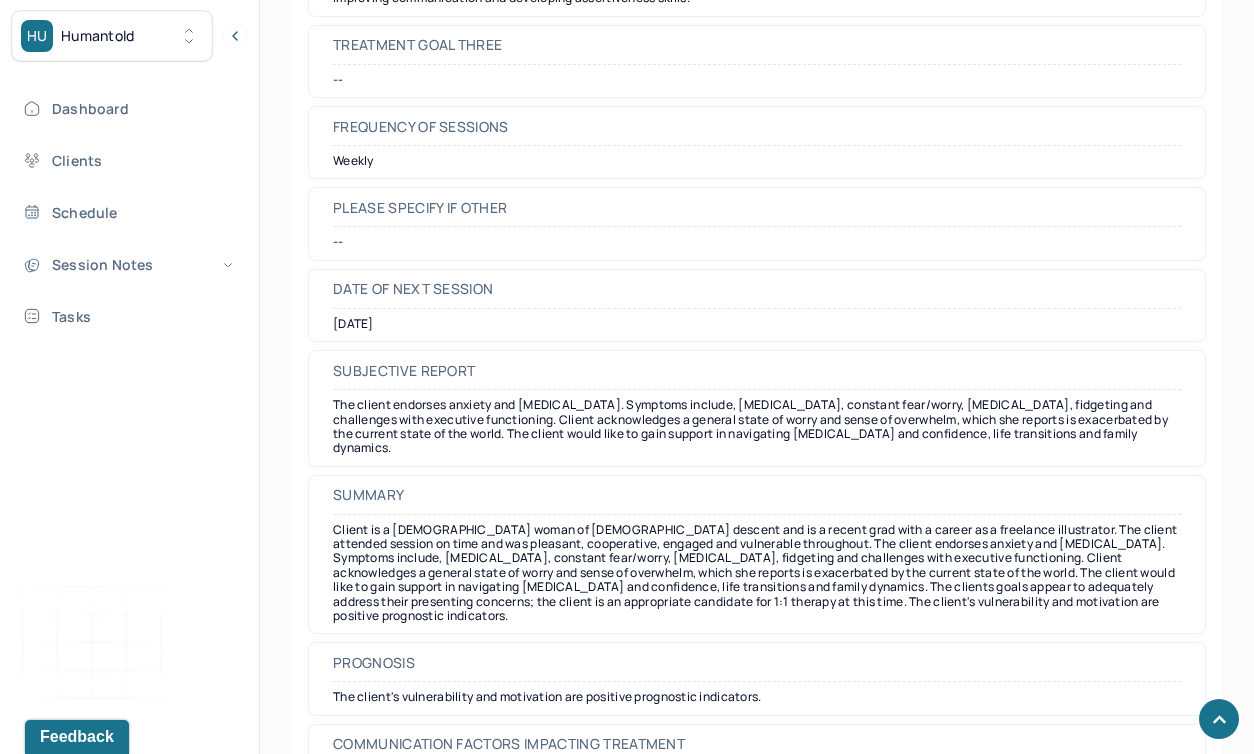 scroll, scrollTop: 9533, scrollLeft: 0, axis: vertical 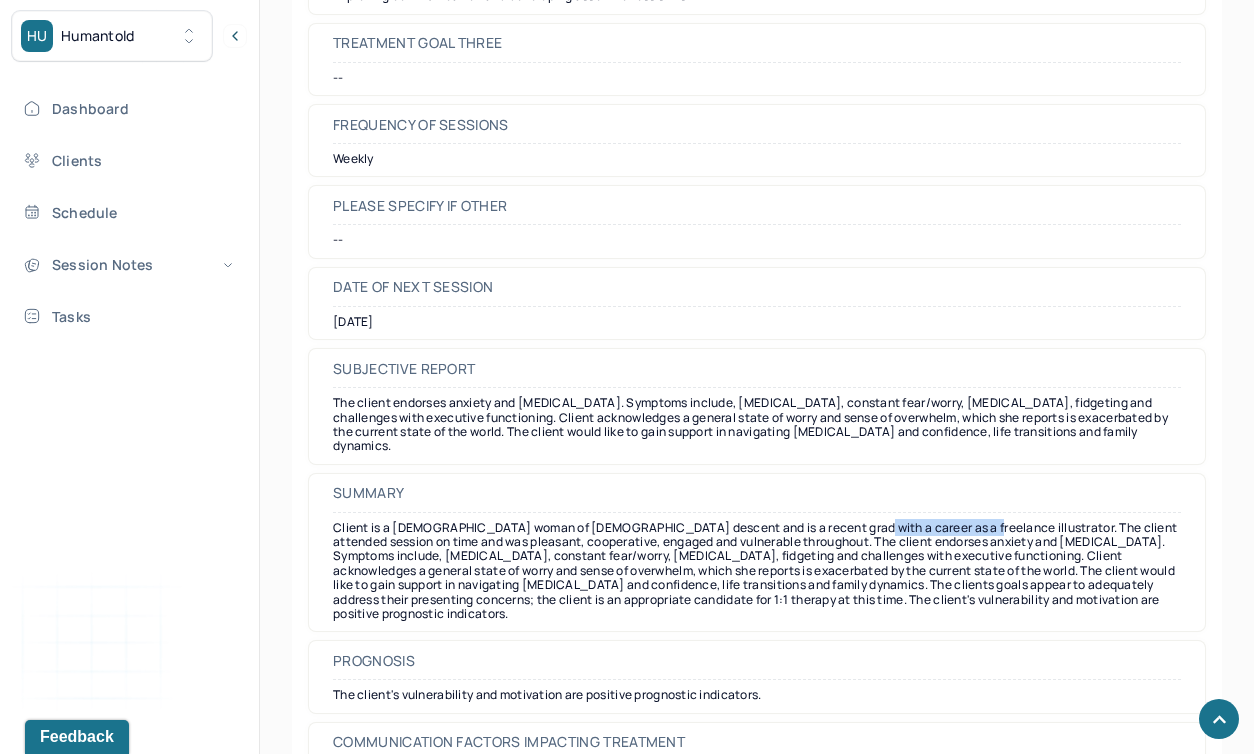 drag, startPoint x: 829, startPoint y: 516, endPoint x: 944, endPoint y: 516, distance: 115 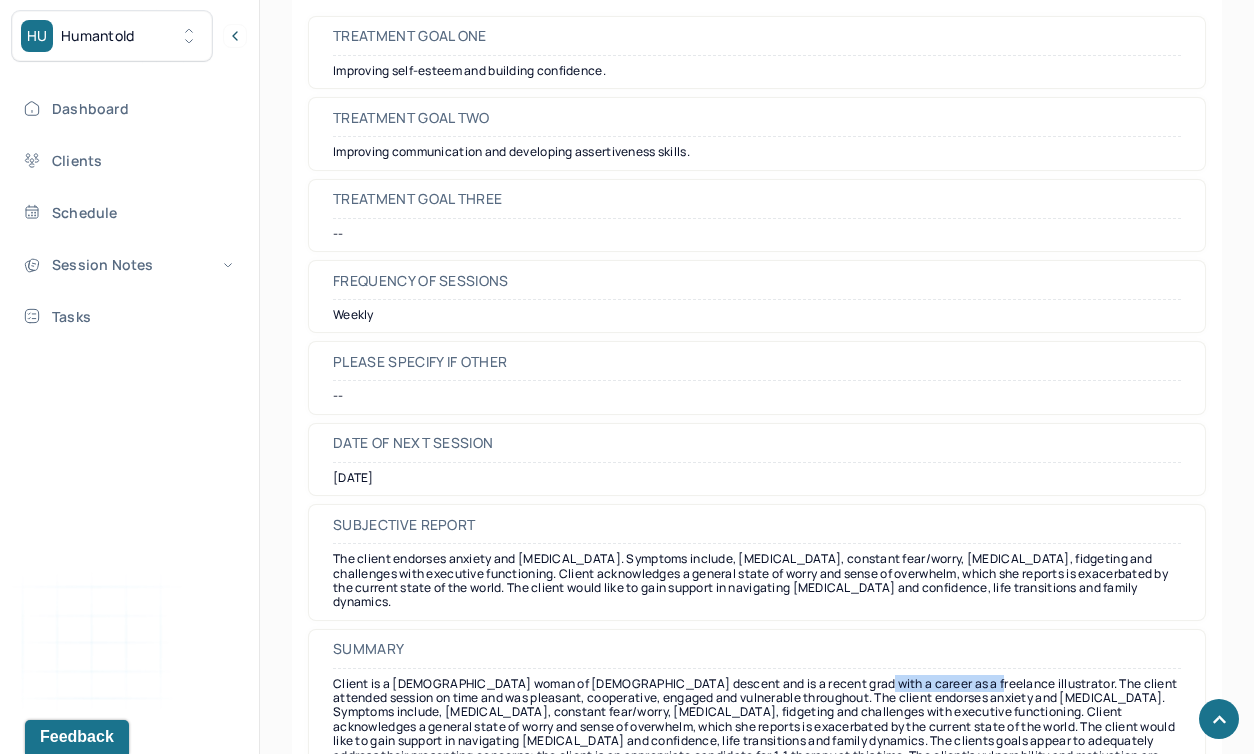 scroll, scrollTop: 9670, scrollLeft: 0, axis: vertical 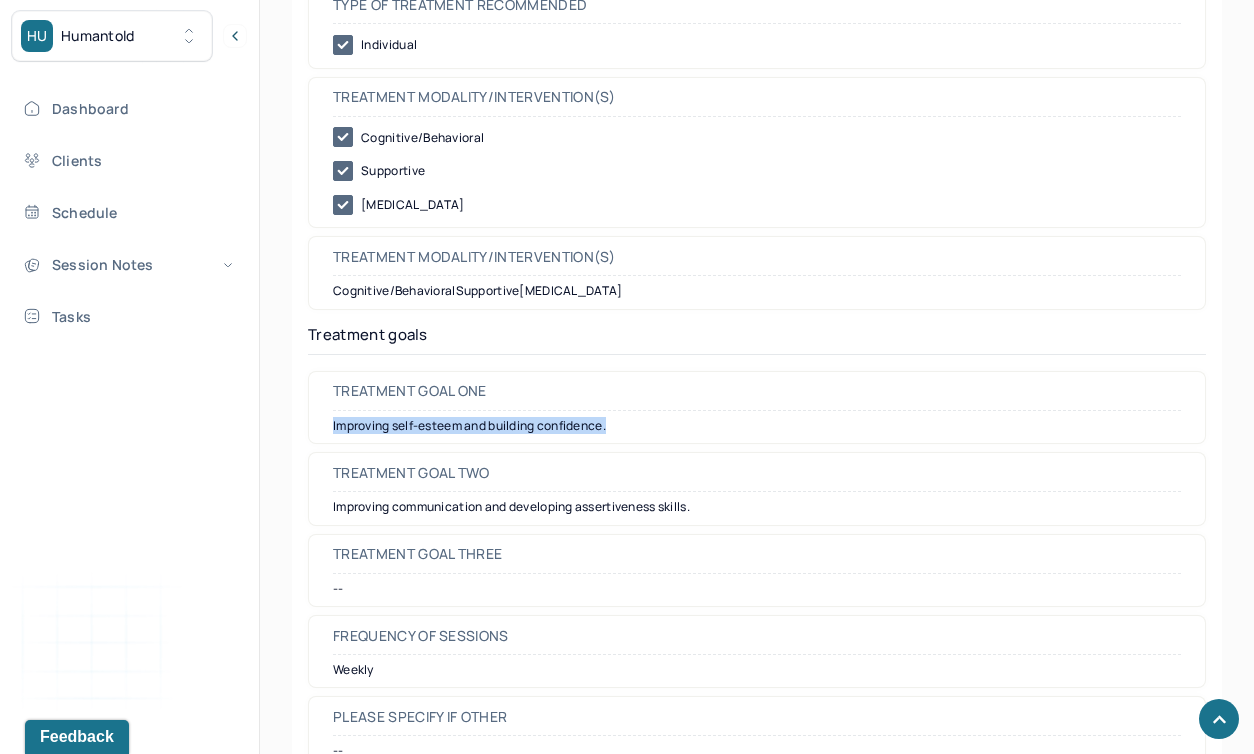 drag, startPoint x: 659, startPoint y: 431, endPoint x: 275, endPoint y: 427, distance: 384.02084 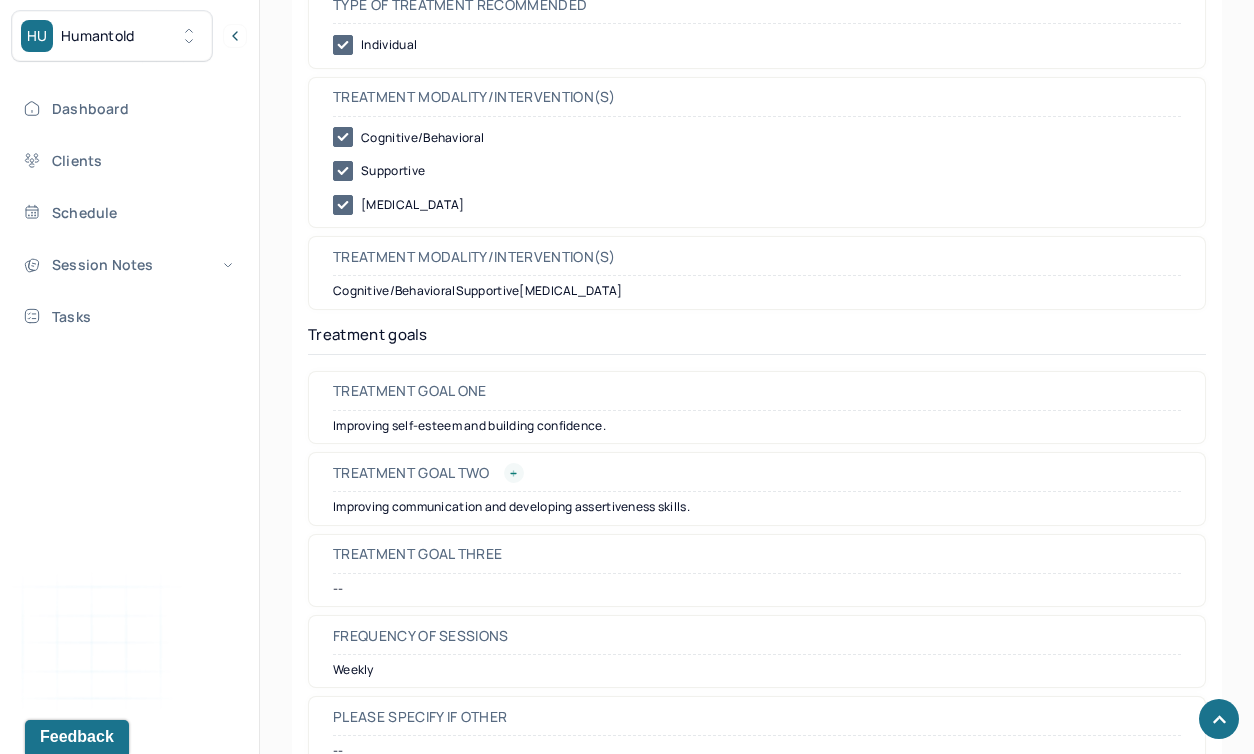 click on "Treatment goal two" at bounding box center (757, 477) 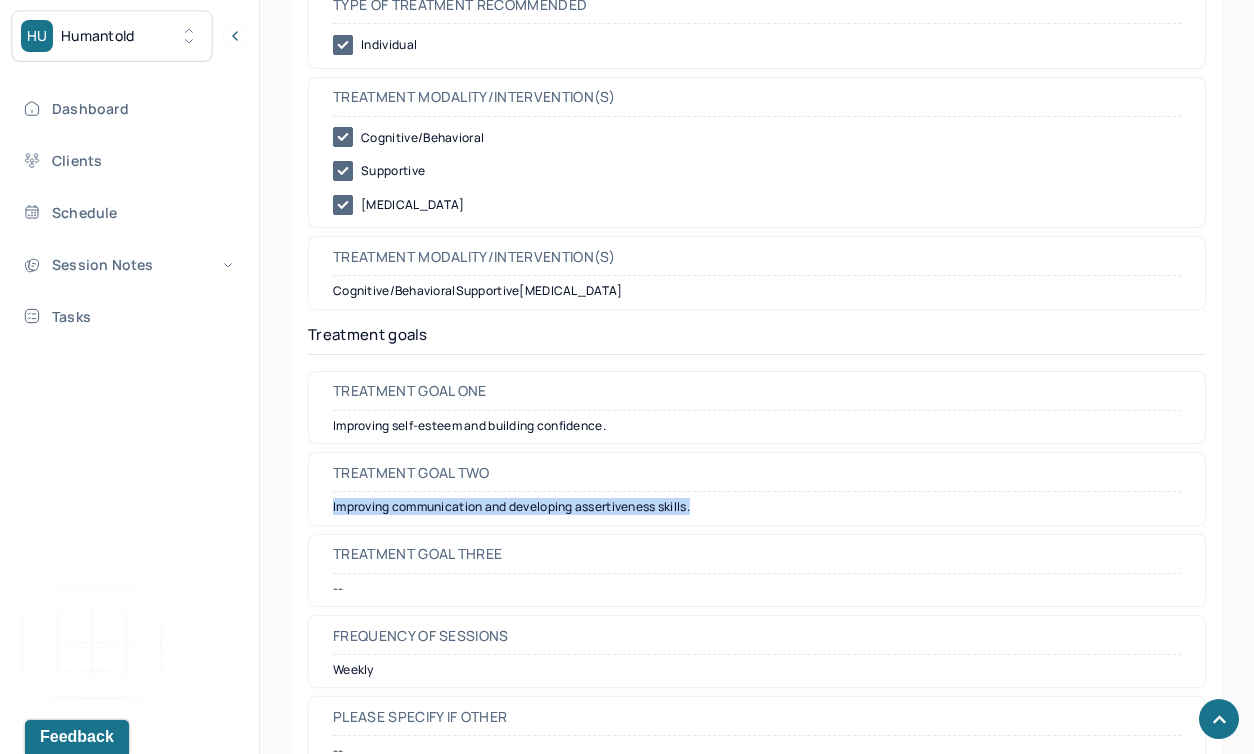 drag, startPoint x: 732, startPoint y: 508, endPoint x: 291, endPoint y: 507, distance: 441.00113 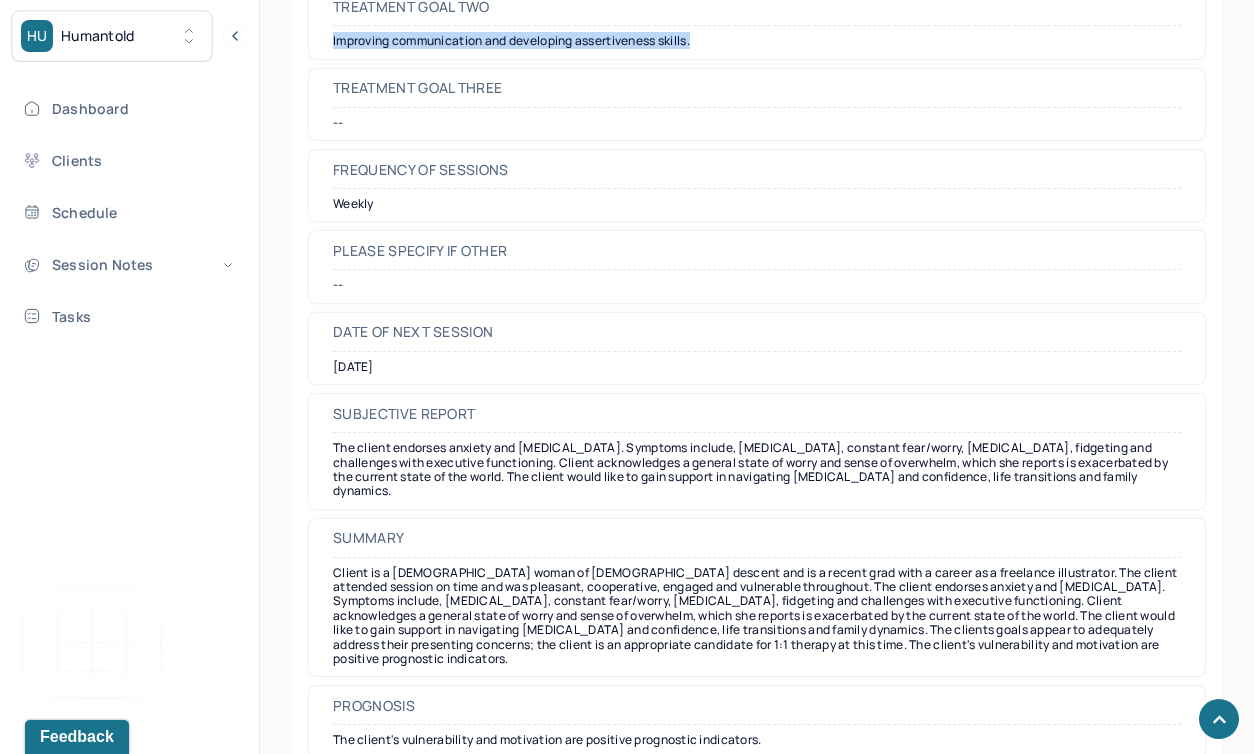 scroll, scrollTop: 9642, scrollLeft: 0, axis: vertical 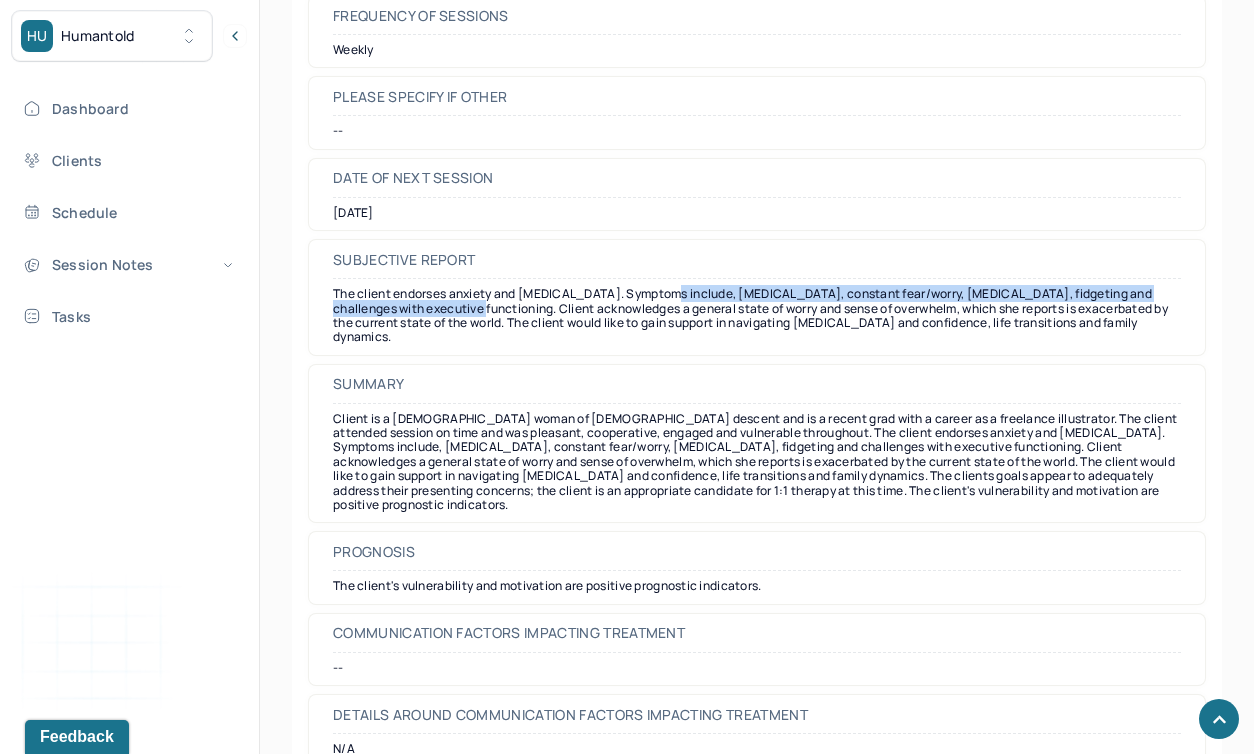 drag, startPoint x: 673, startPoint y: 298, endPoint x: 459, endPoint y: 317, distance: 214.8418 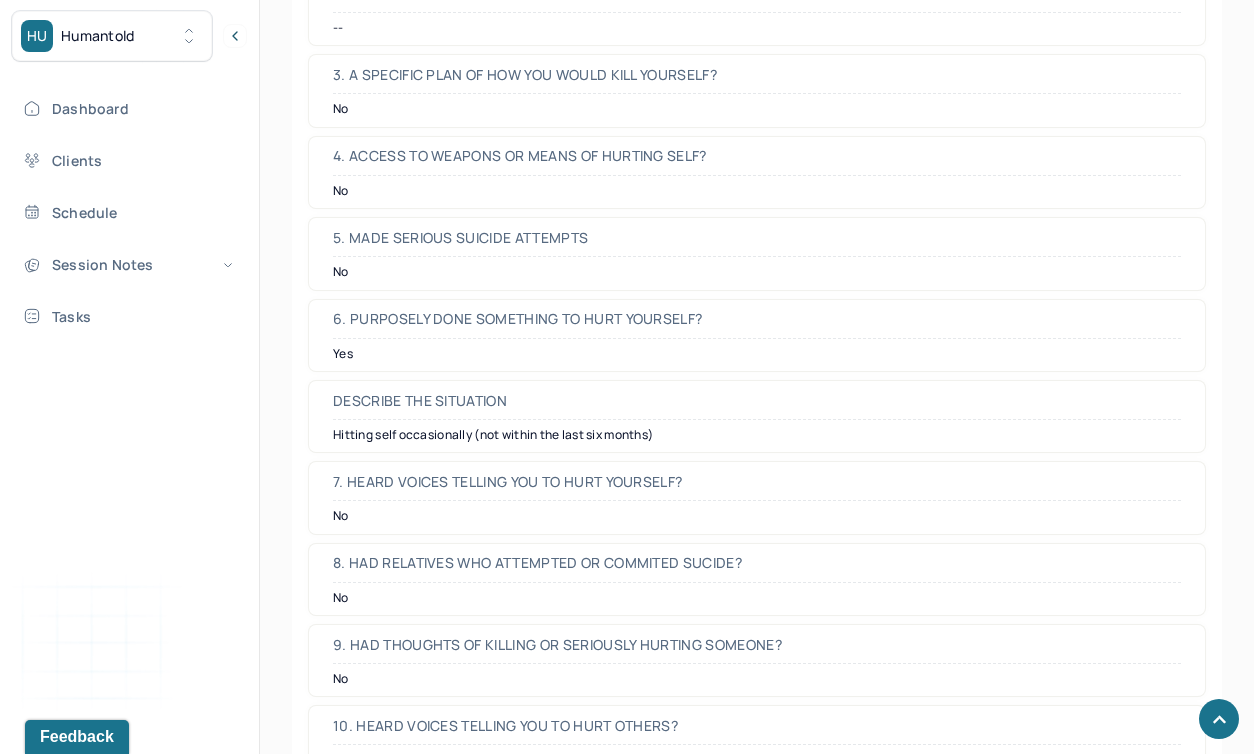 scroll, scrollTop: 6102, scrollLeft: 0, axis: vertical 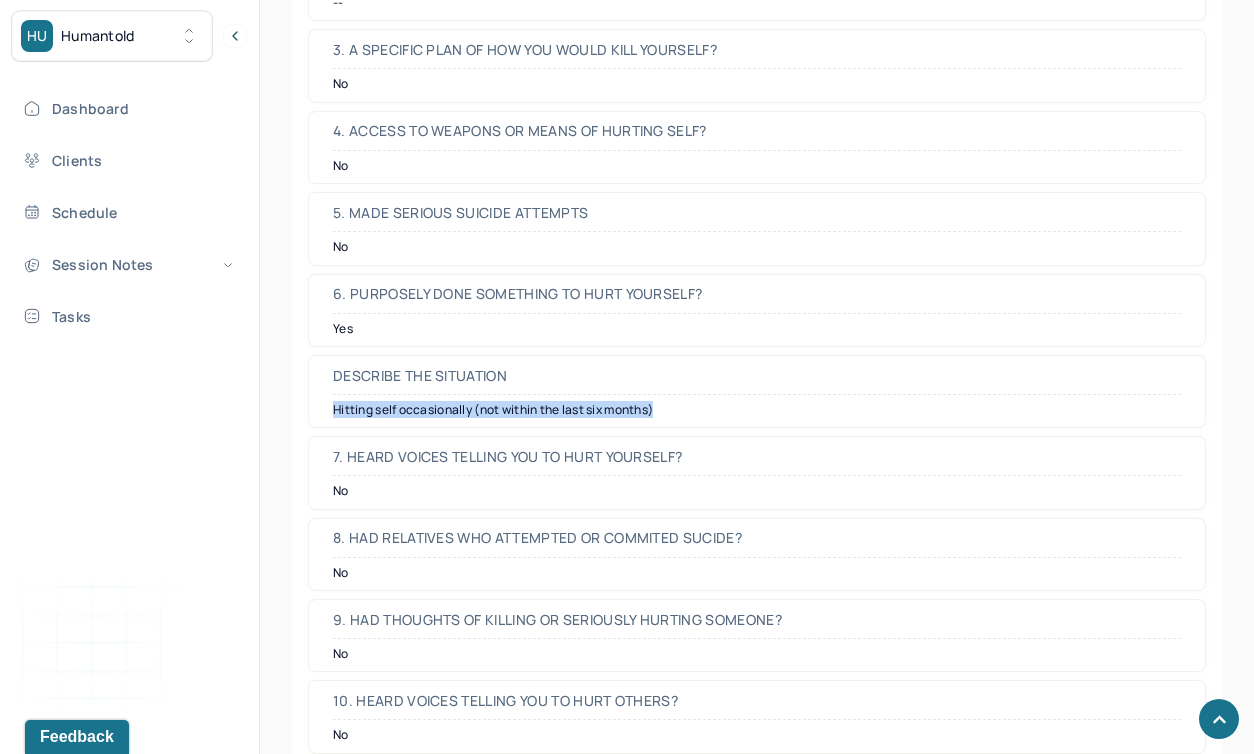 drag, startPoint x: 333, startPoint y: 405, endPoint x: 751, endPoint y: 415, distance: 418.1196 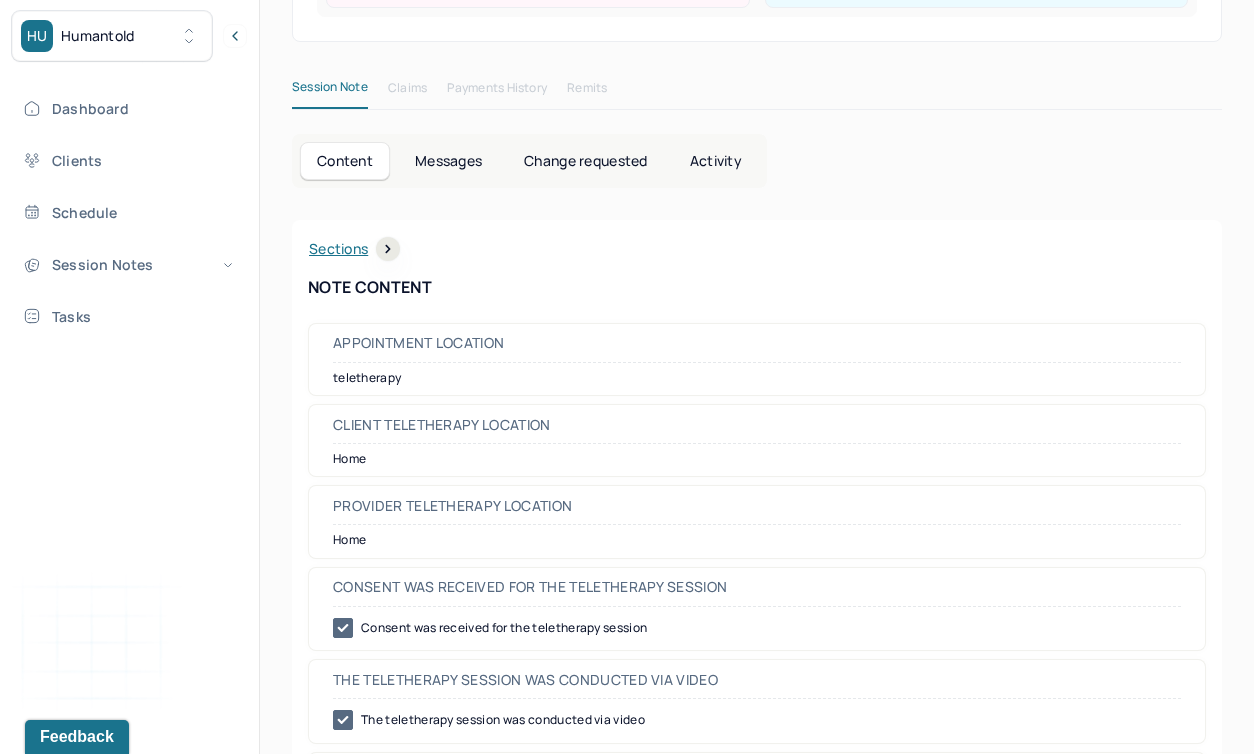 scroll, scrollTop: 0, scrollLeft: 0, axis: both 